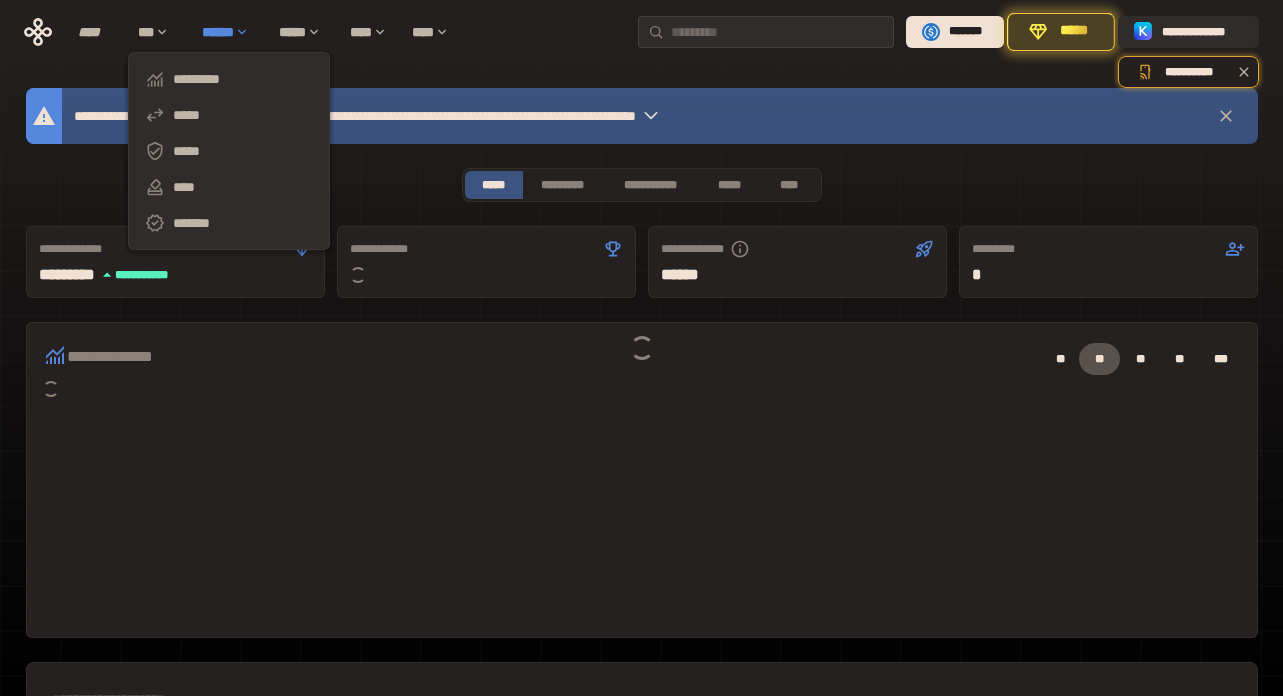scroll, scrollTop: 89, scrollLeft: 0, axis: vertical 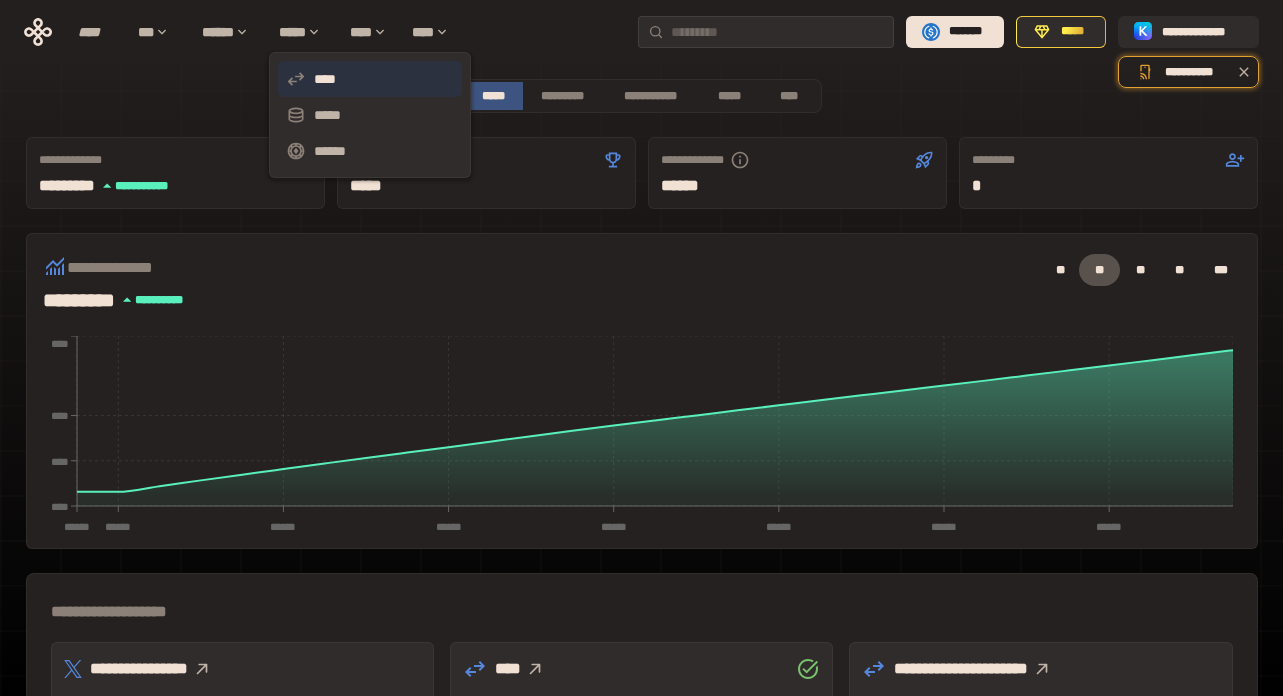 click 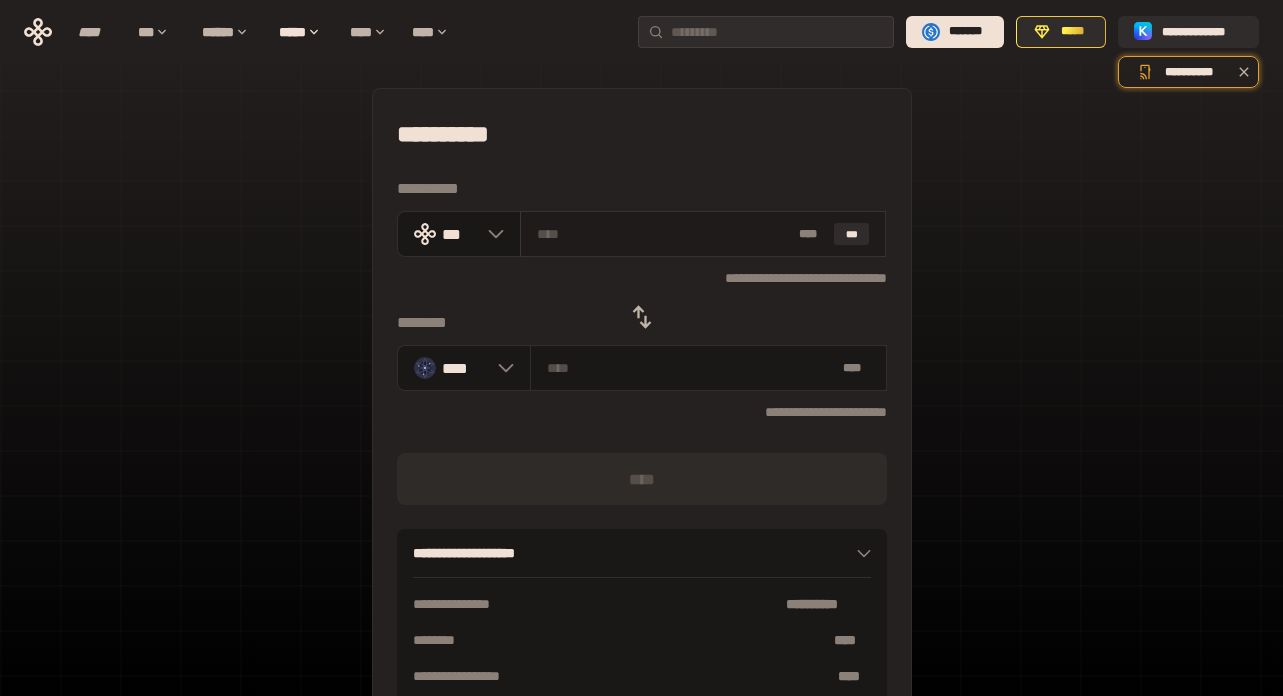 click at bounding box center [664, 234] 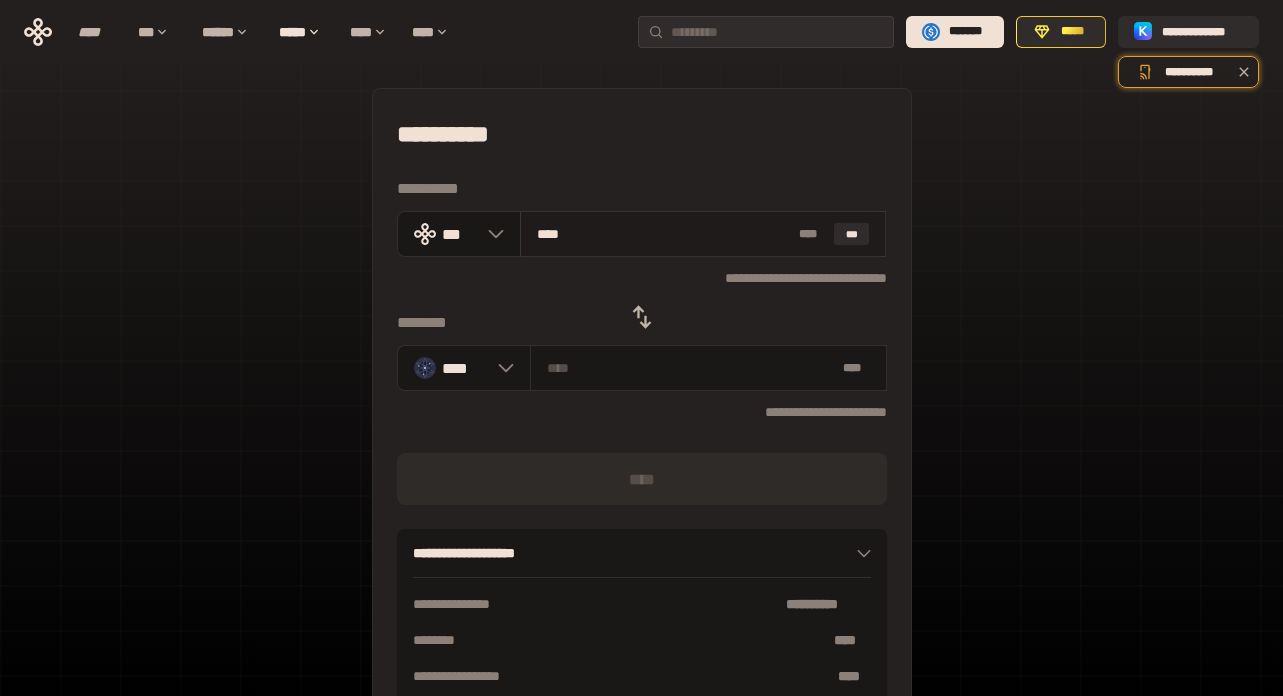 type on "***" 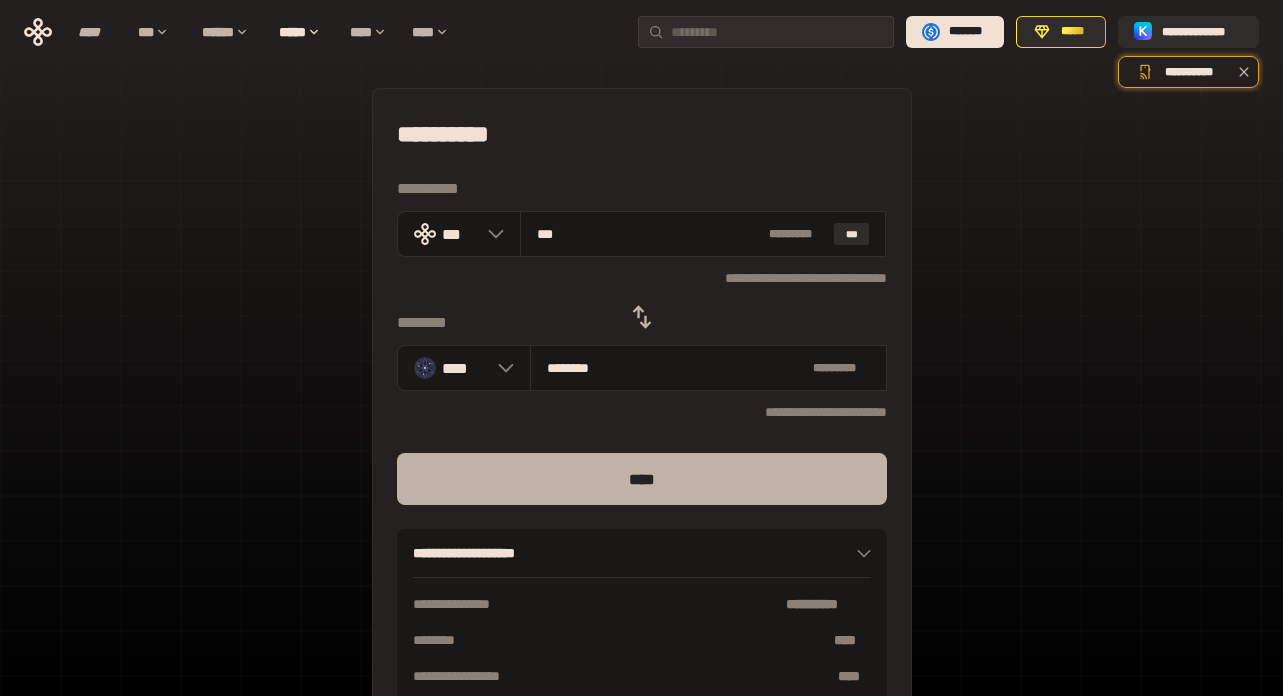 type on "***" 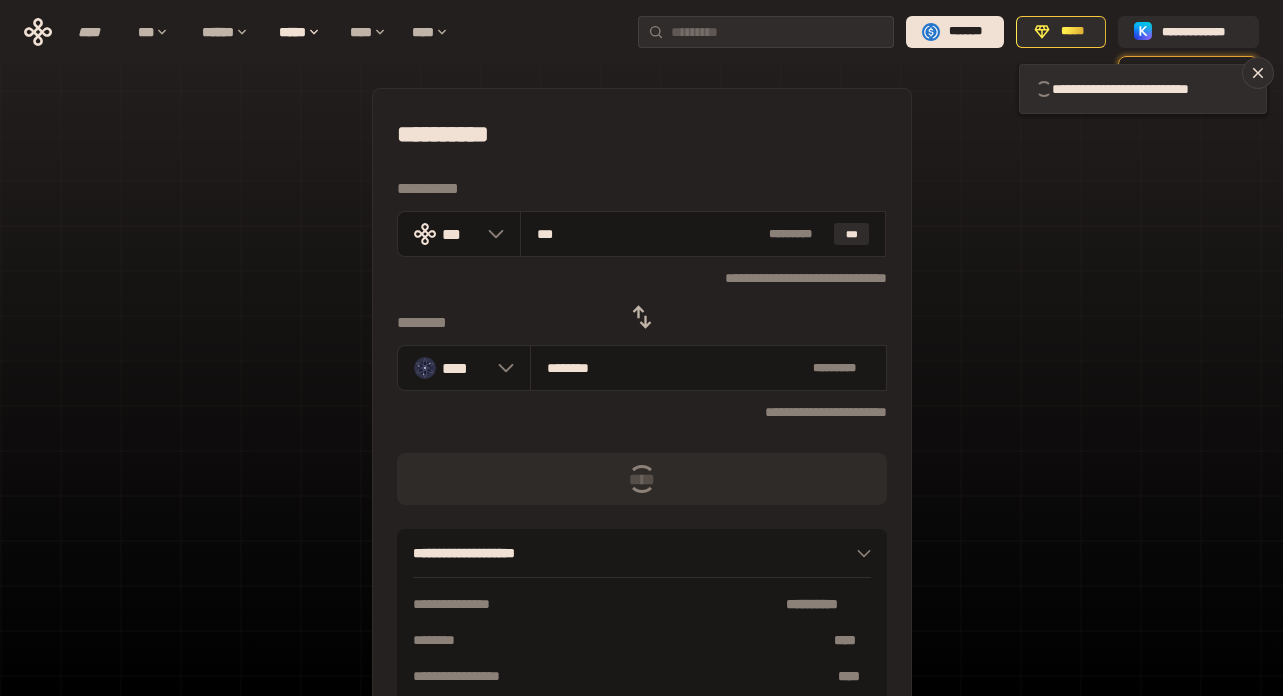 type 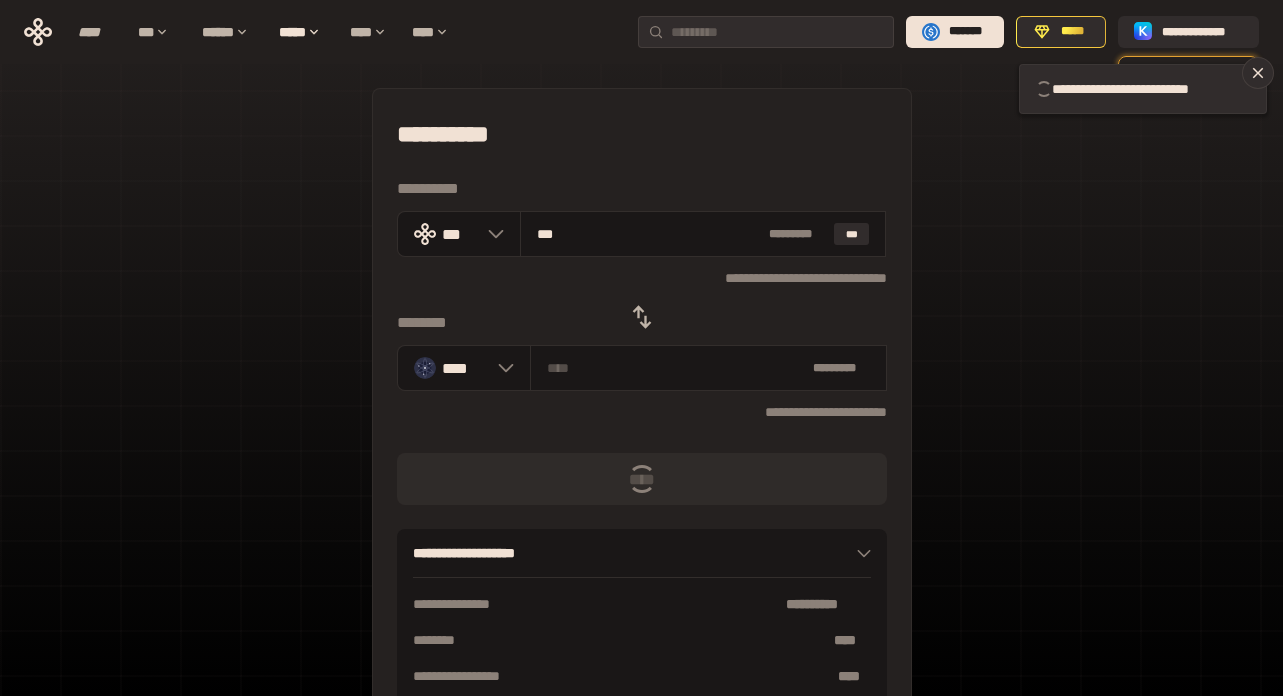 type 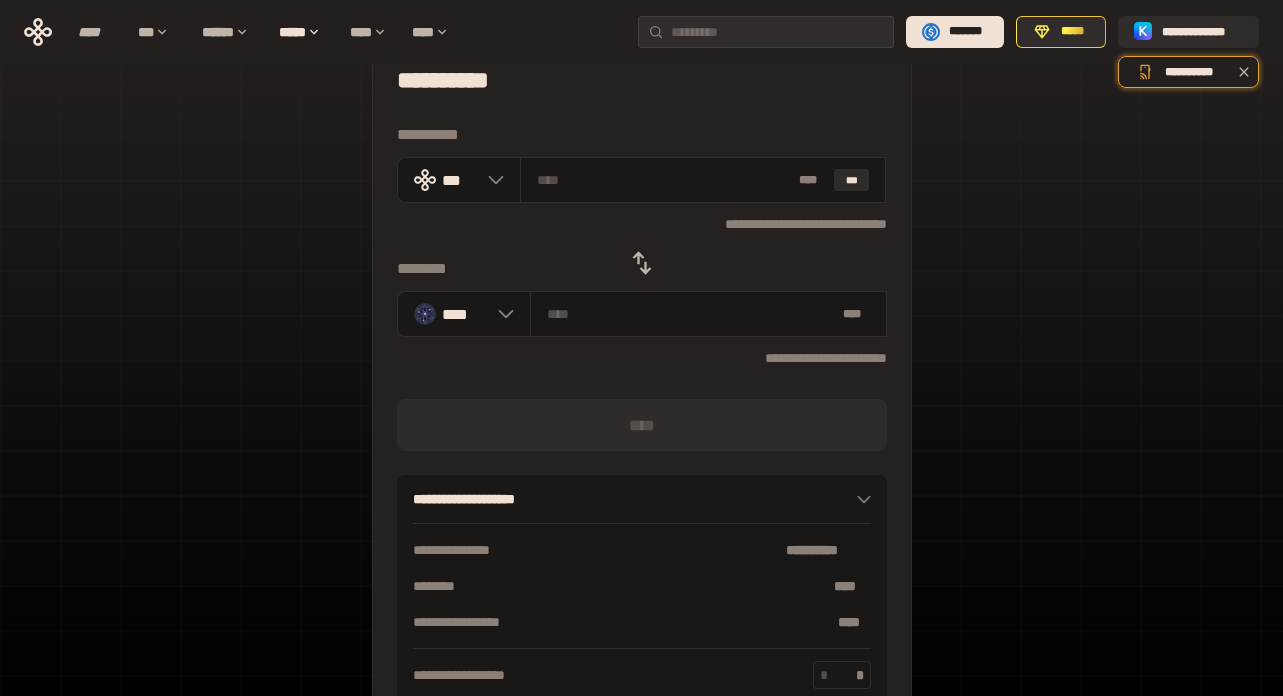 scroll, scrollTop: 0, scrollLeft: 0, axis: both 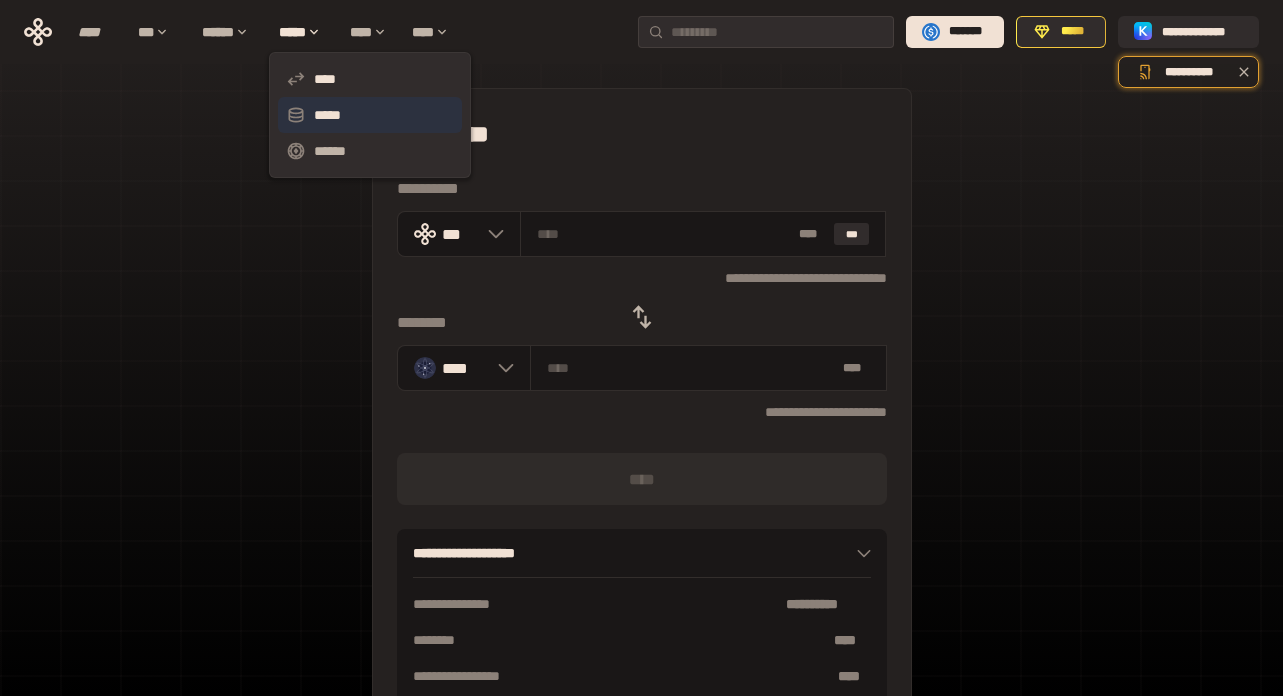click on "*****" at bounding box center (370, 115) 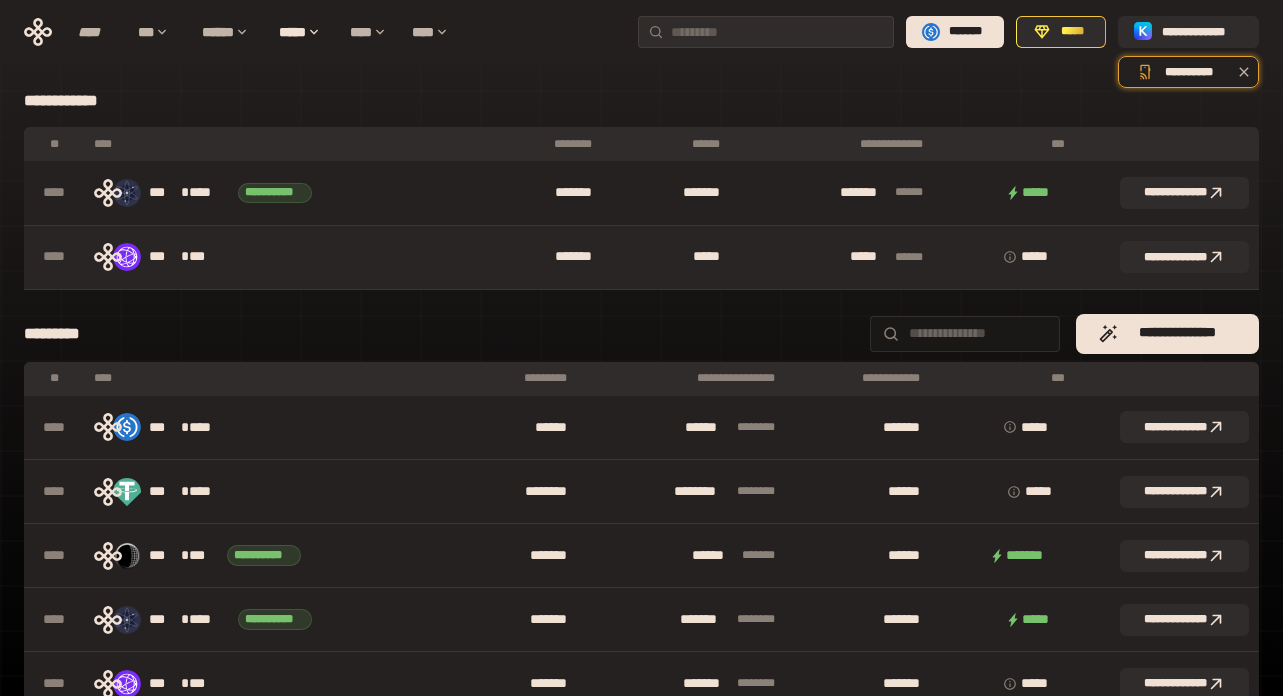 scroll, scrollTop: 15, scrollLeft: 0, axis: vertical 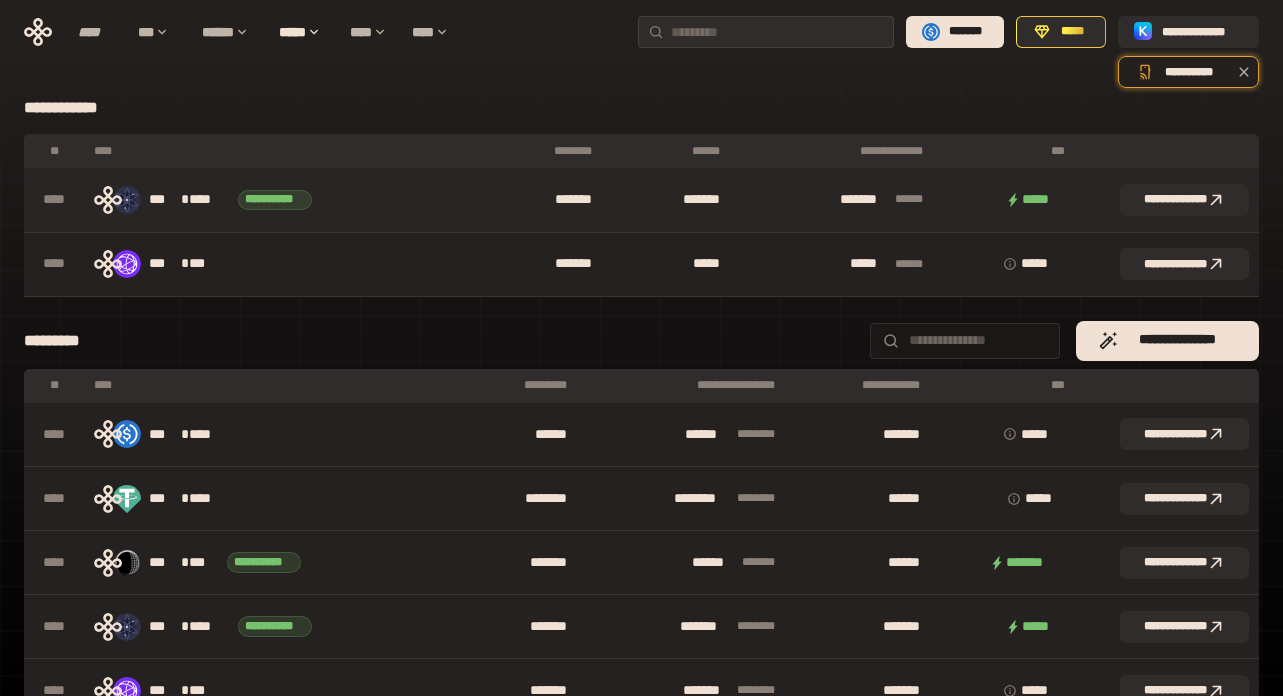 click on "**********" at bounding box center [284, 200] 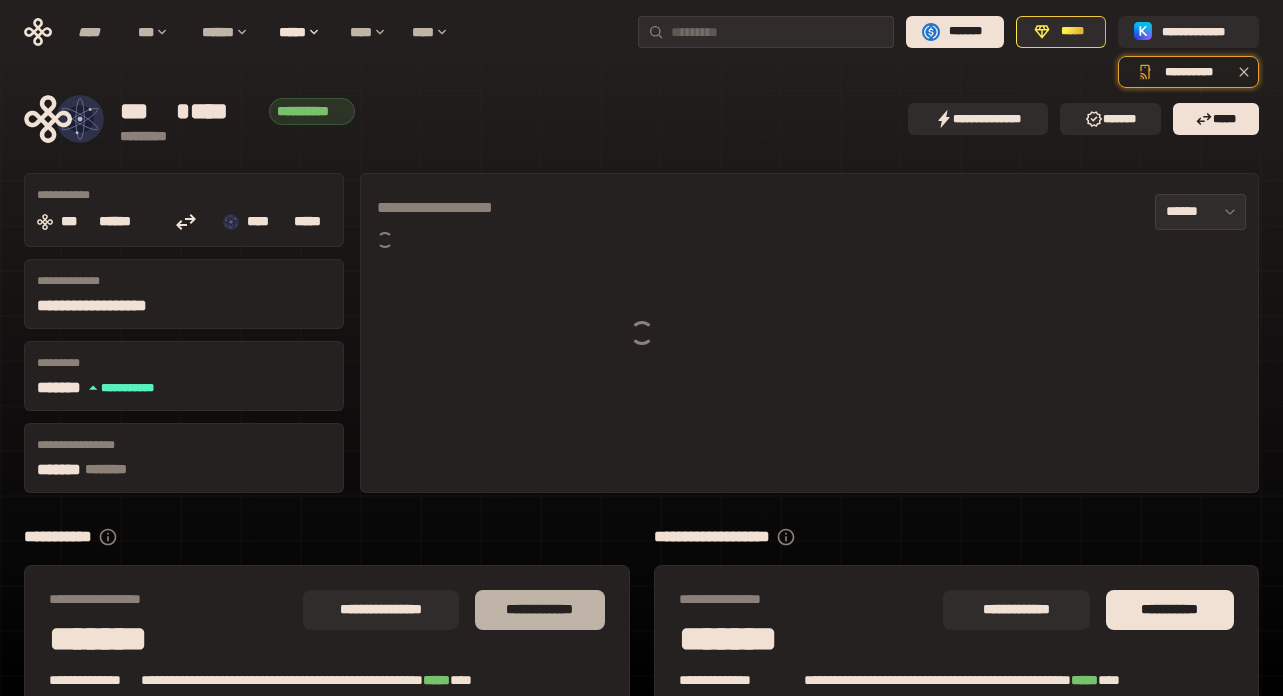 click on "**********" at bounding box center [539, 610] 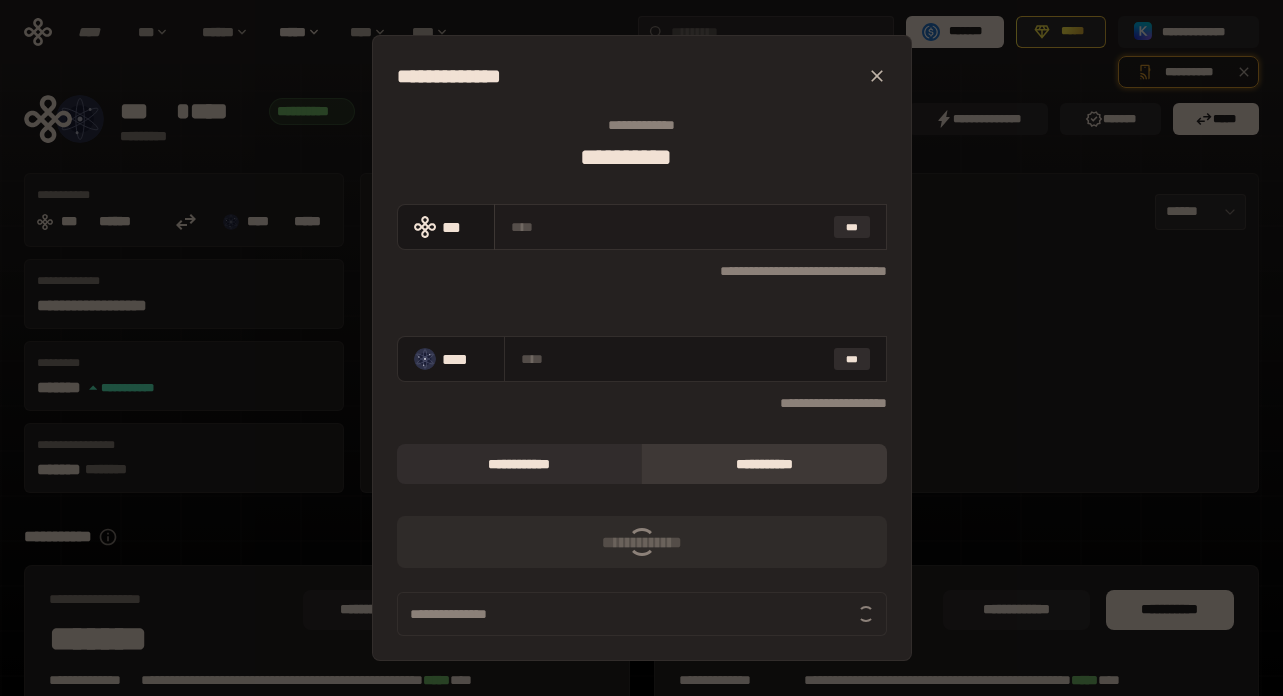 click at bounding box center [668, 227] 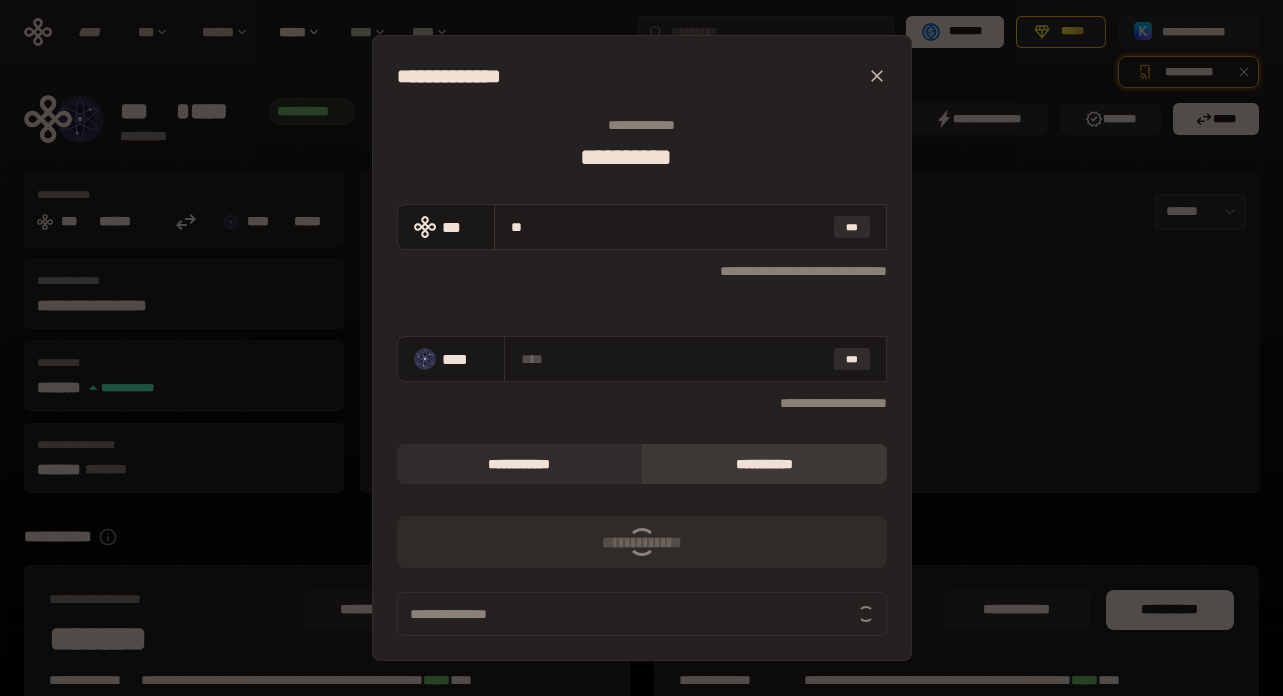 type on "***" 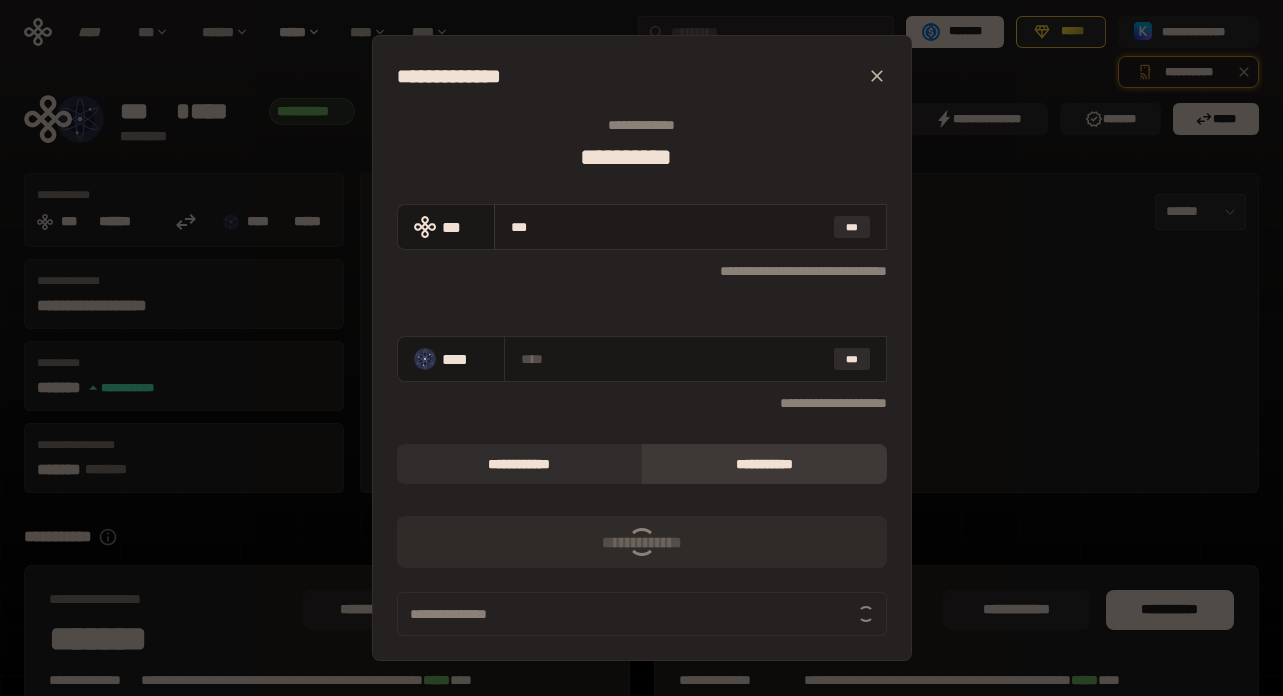type on "**********" 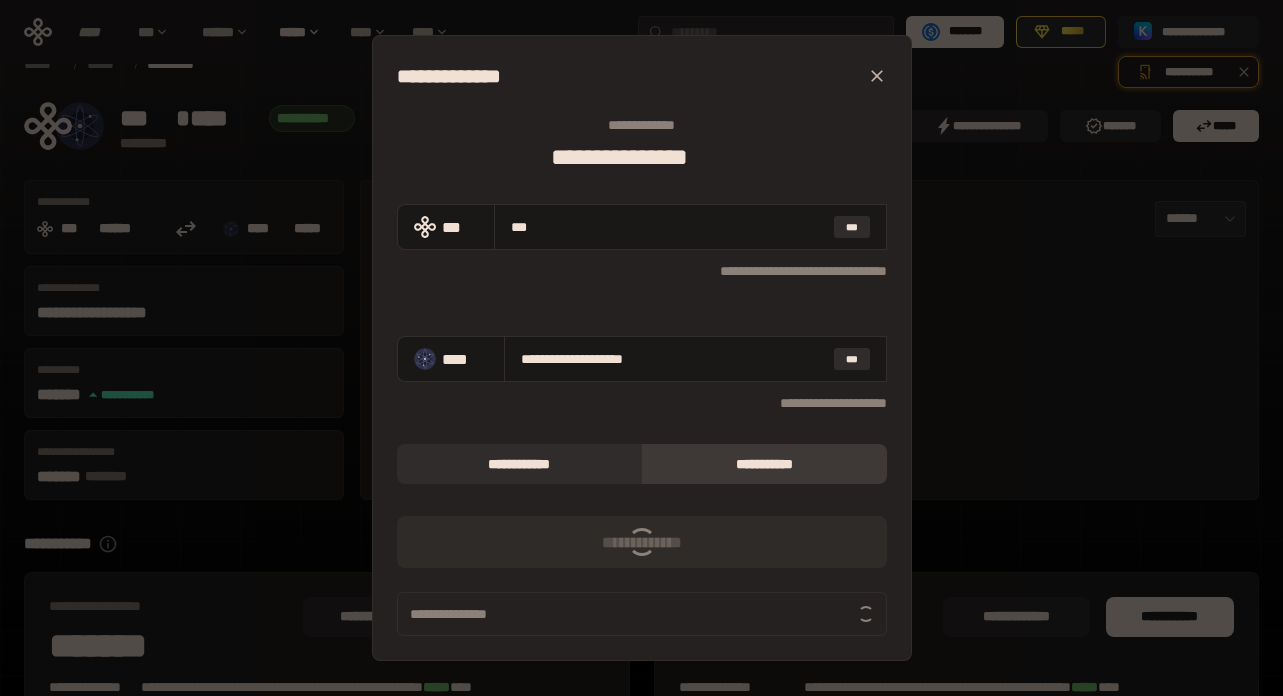 scroll, scrollTop: 0, scrollLeft: 0, axis: both 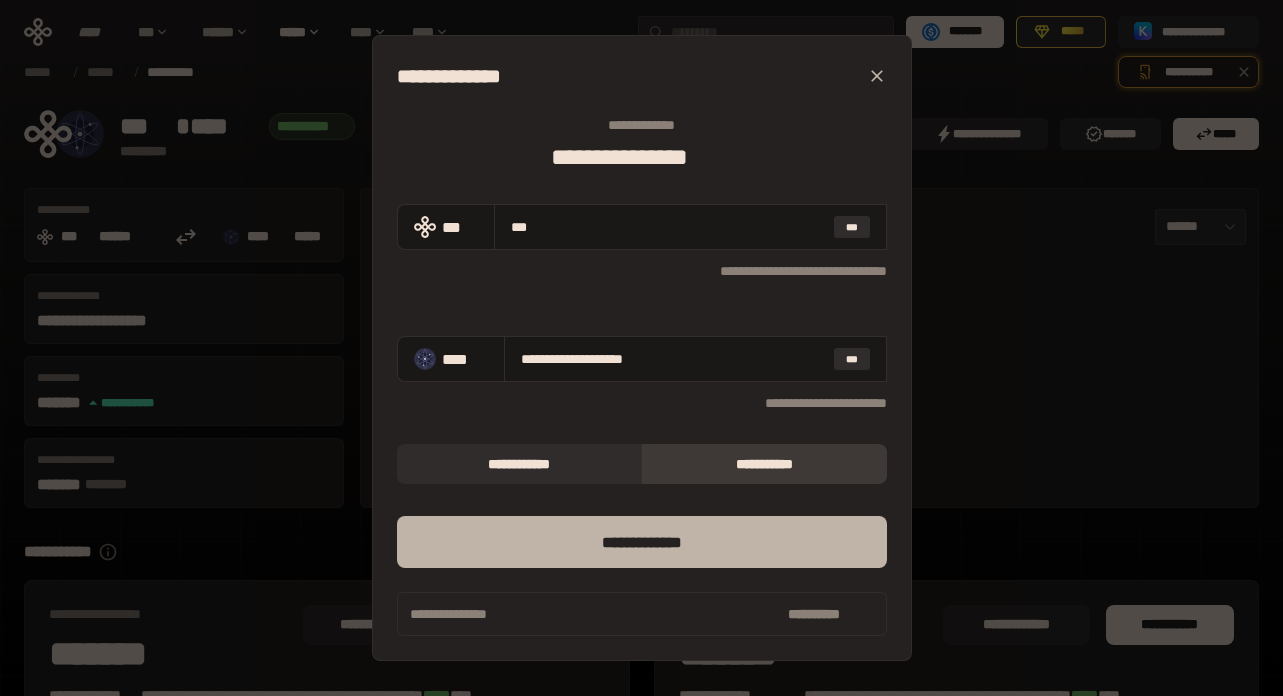 type on "***" 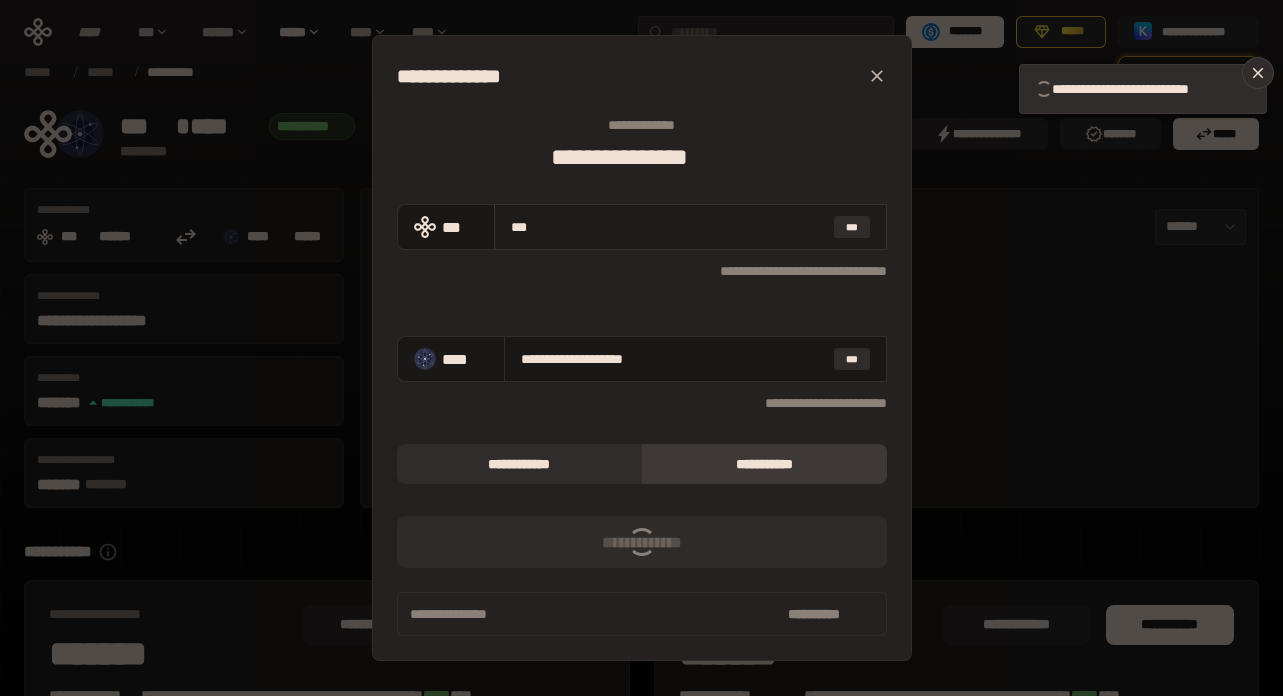 click on "***" at bounding box center (668, 227) 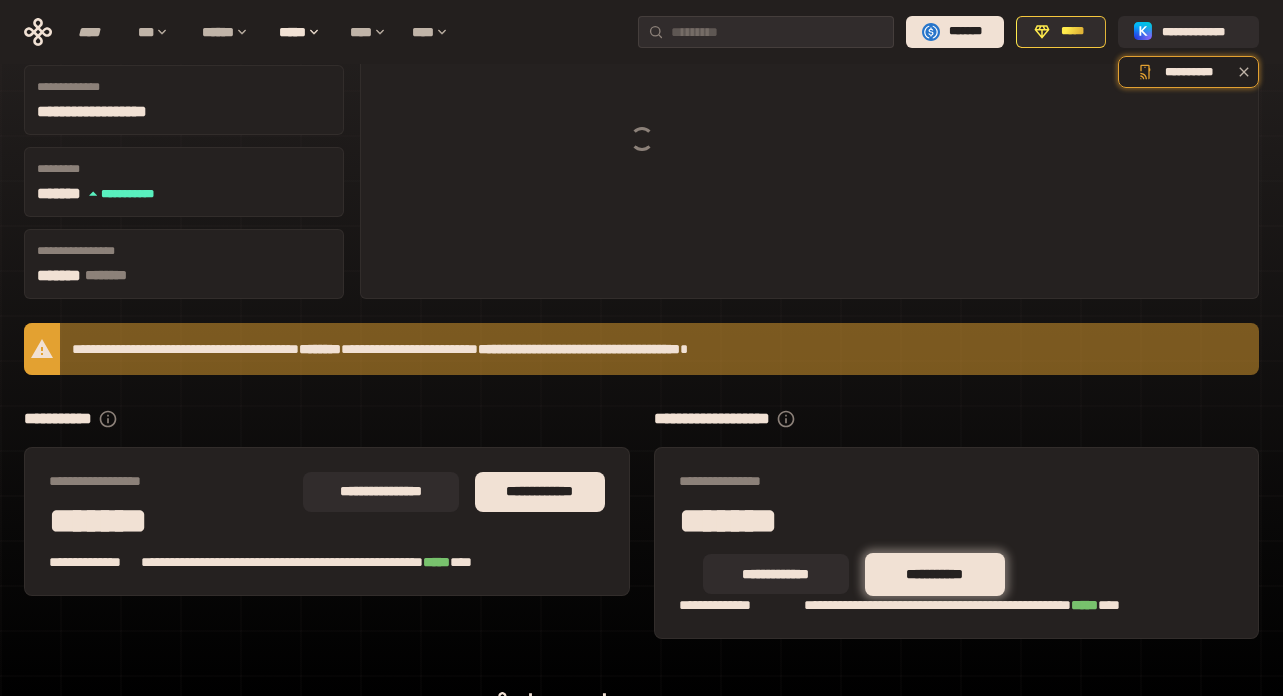 scroll, scrollTop: 218, scrollLeft: 0, axis: vertical 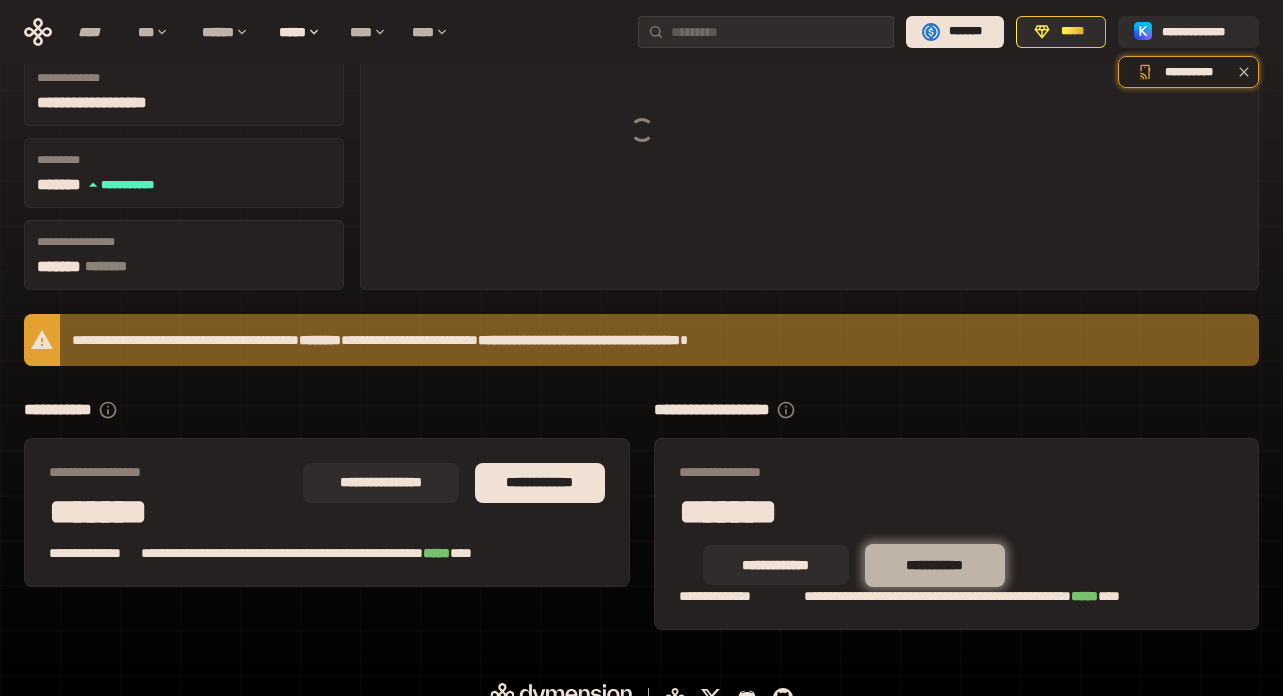 click on "**********" at bounding box center (935, 565) 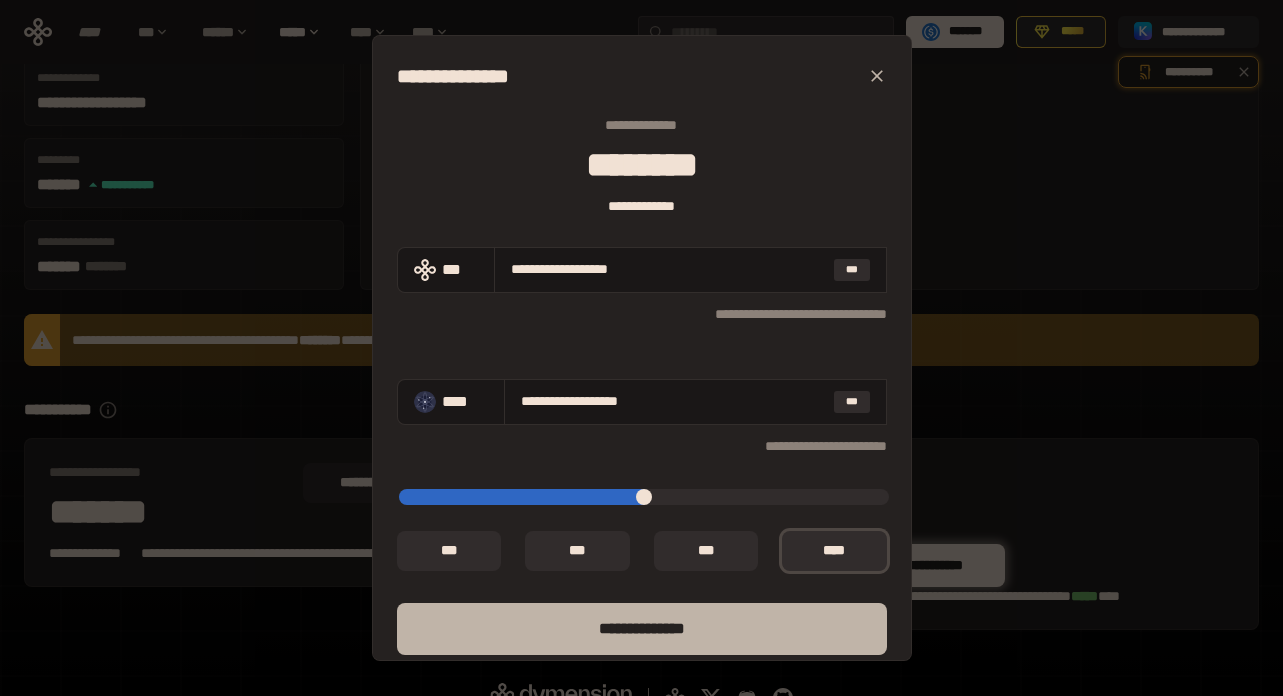 click on "**** *********" at bounding box center (642, 629) 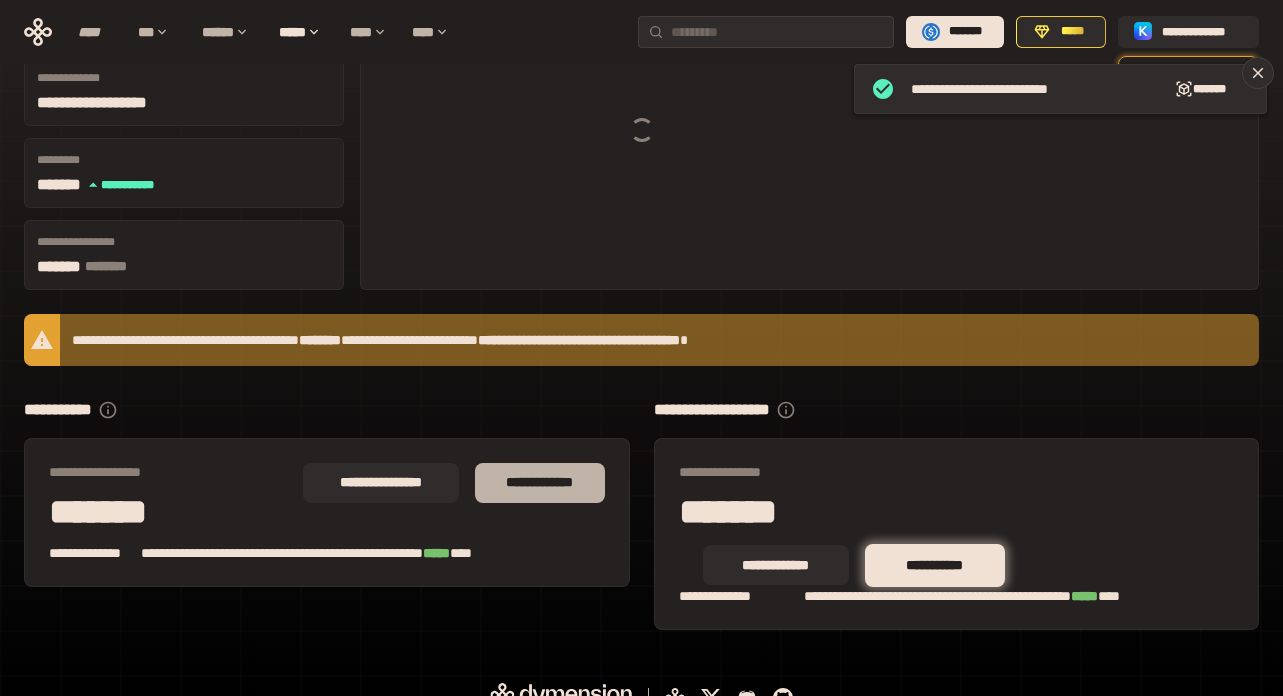 click on "**********" at bounding box center (539, 483) 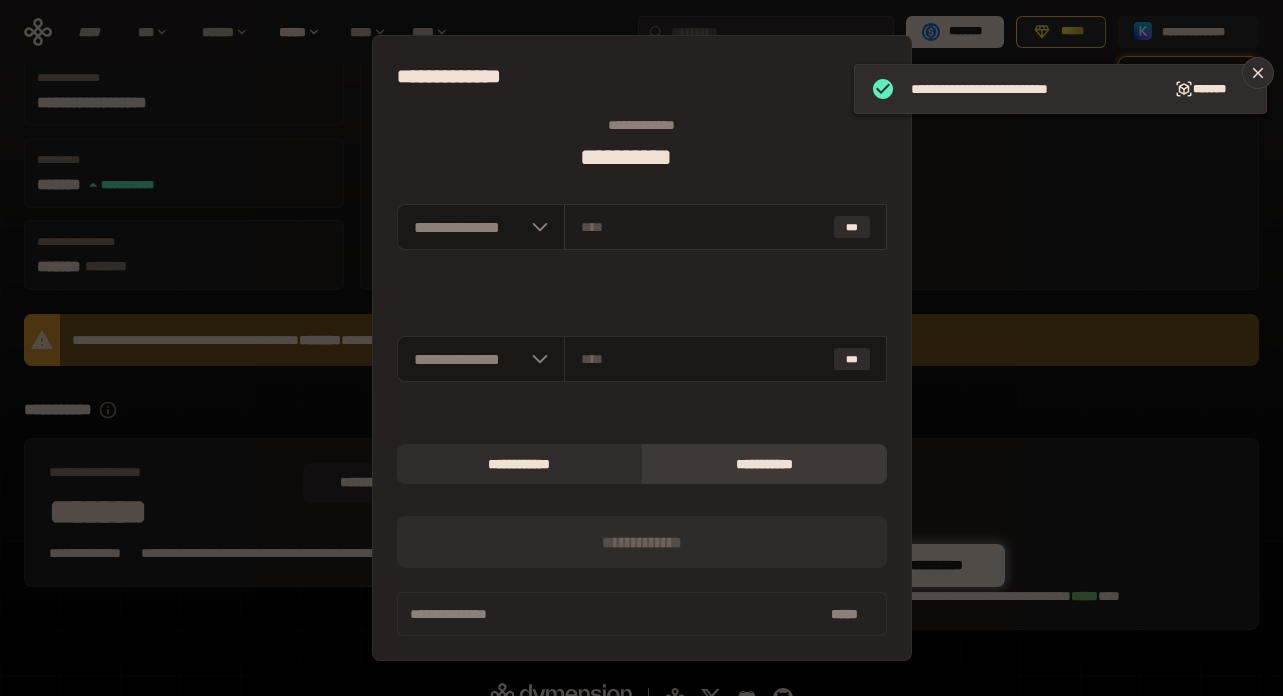 click at bounding box center [703, 227] 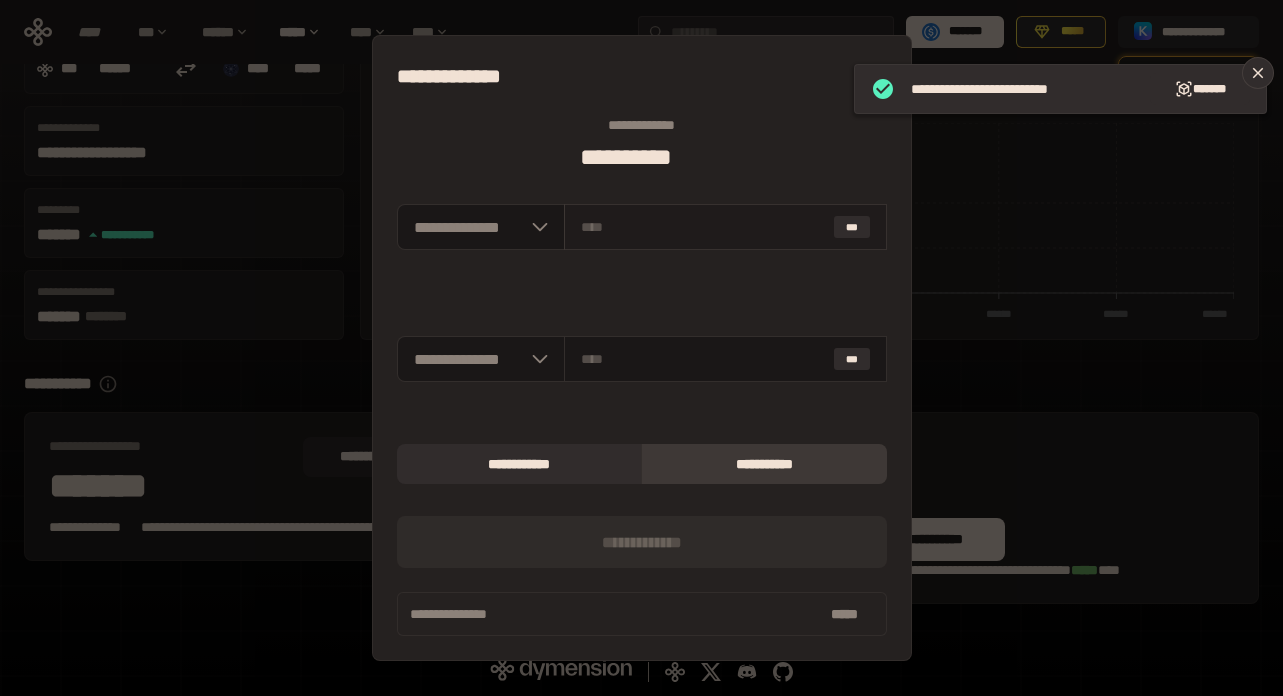 scroll, scrollTop: 142, scrollLeft: 0, axis: vertical 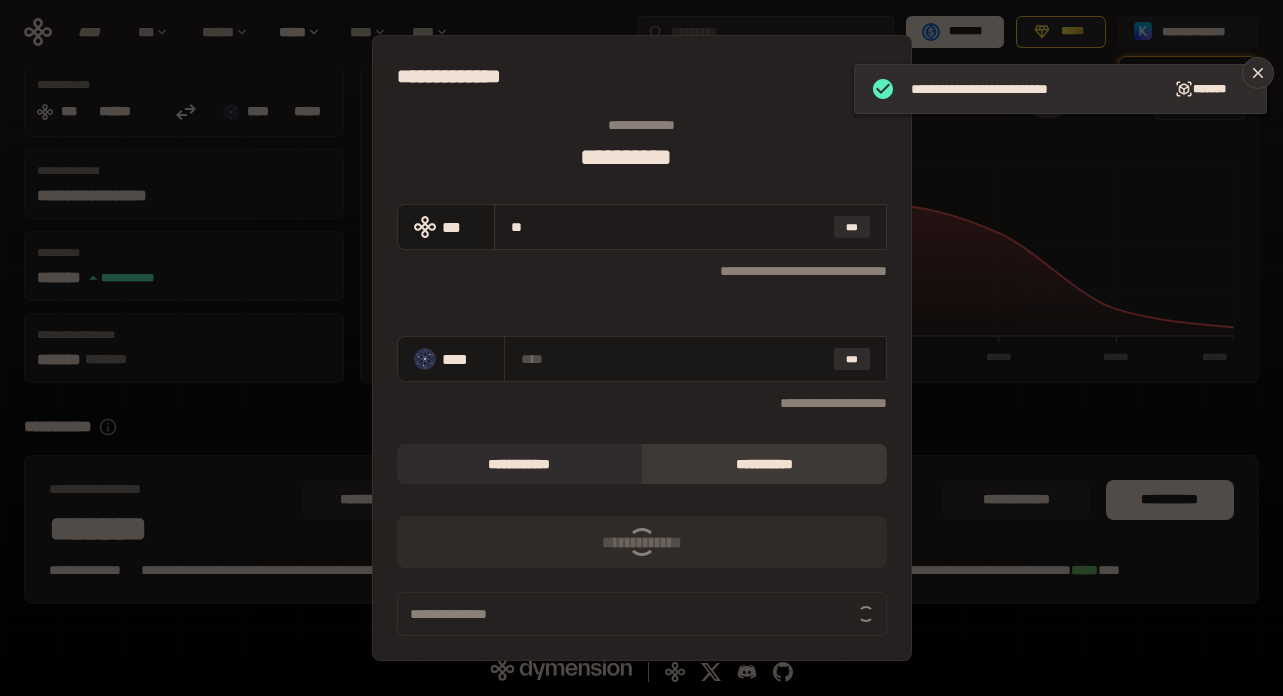 type on "***" 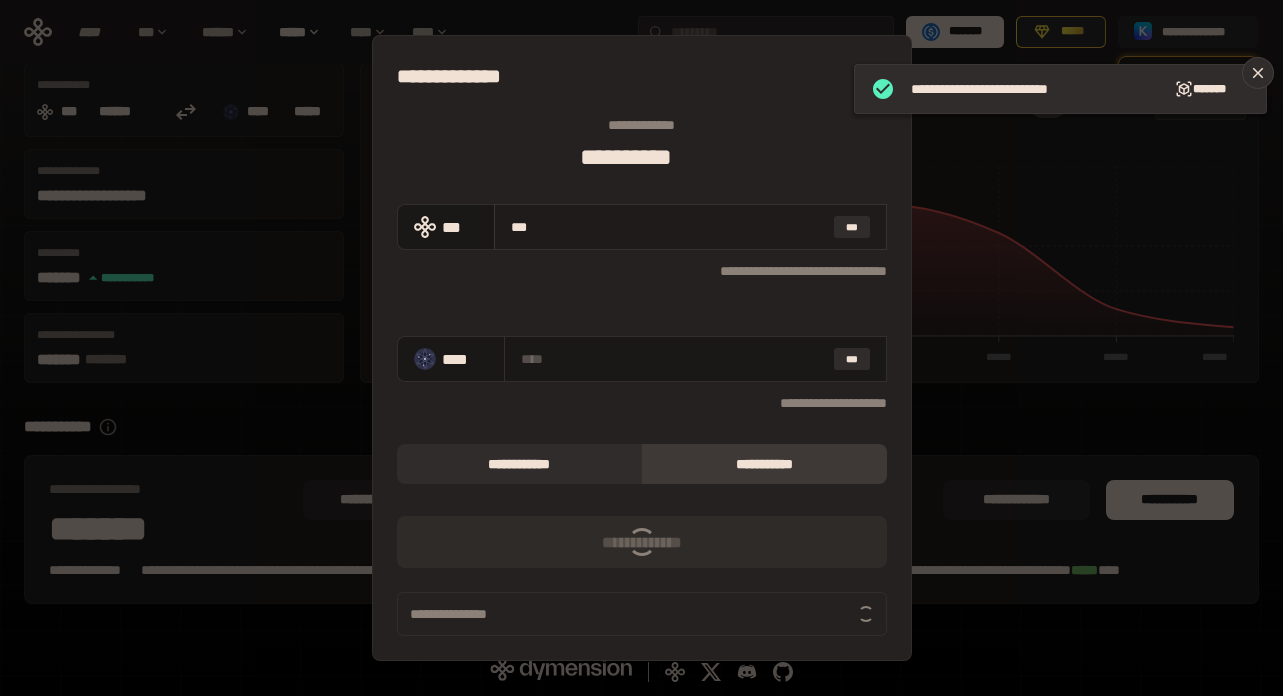 type on "**********" 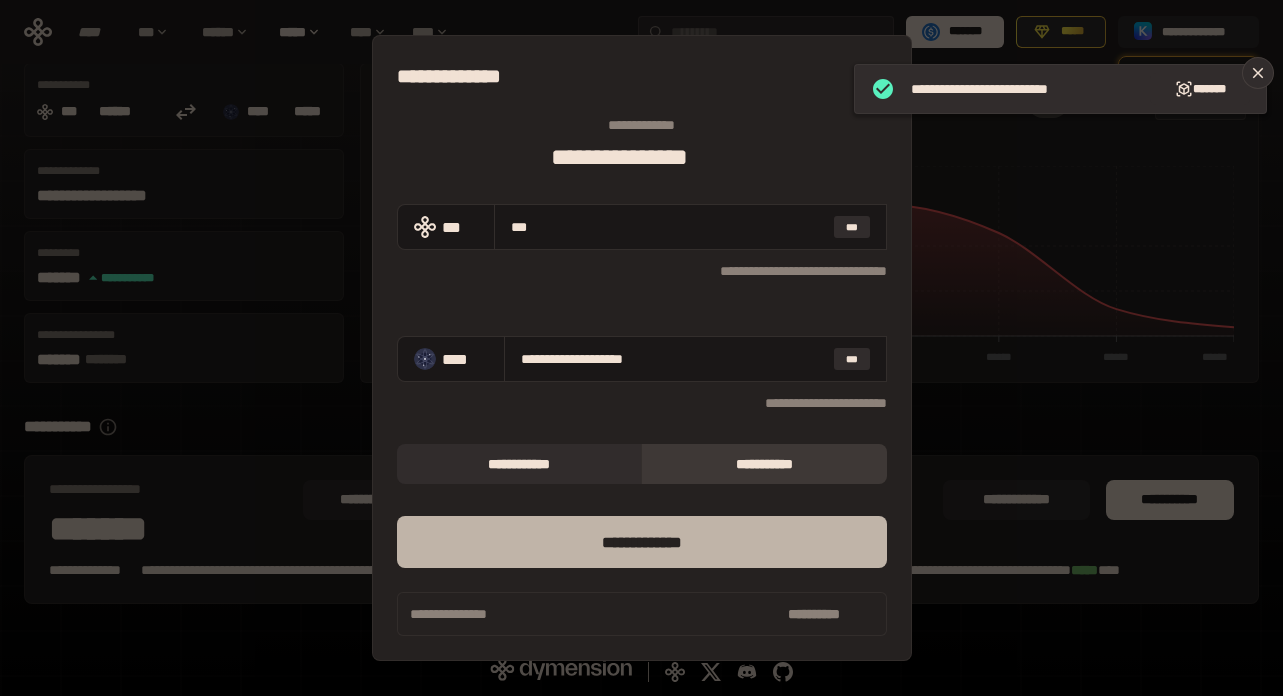 type on "***" 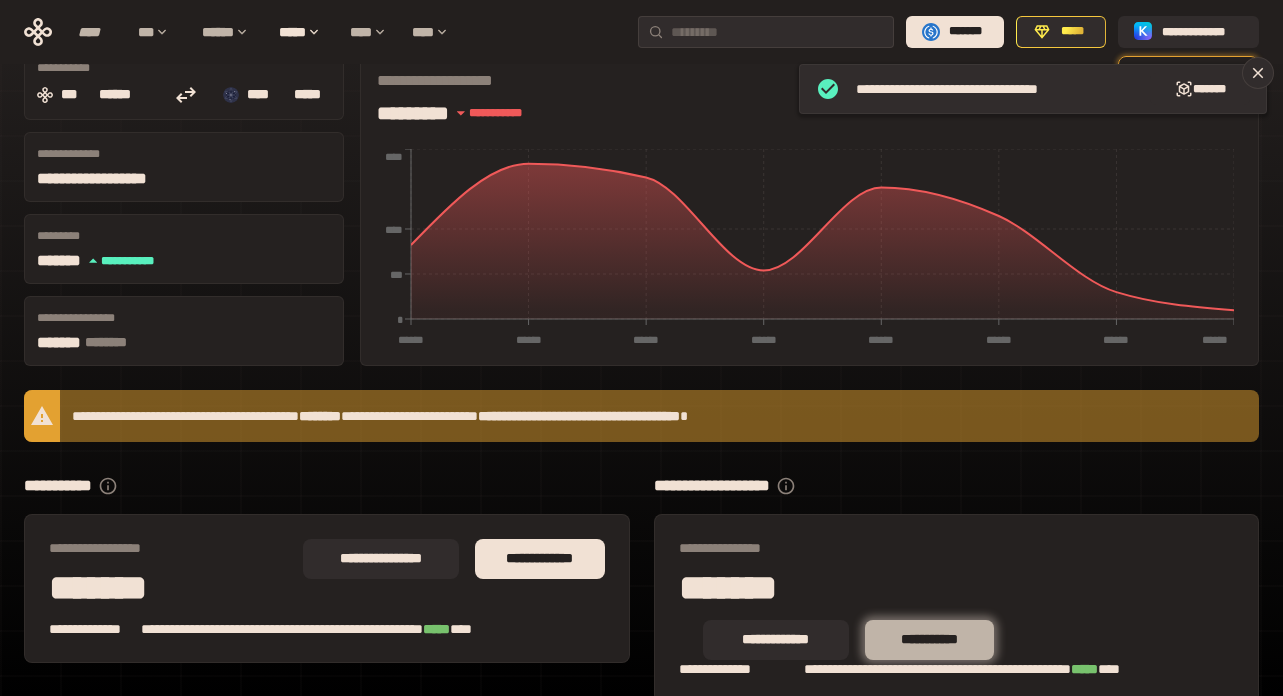 click on "**********" at bounding box center (929, 640) 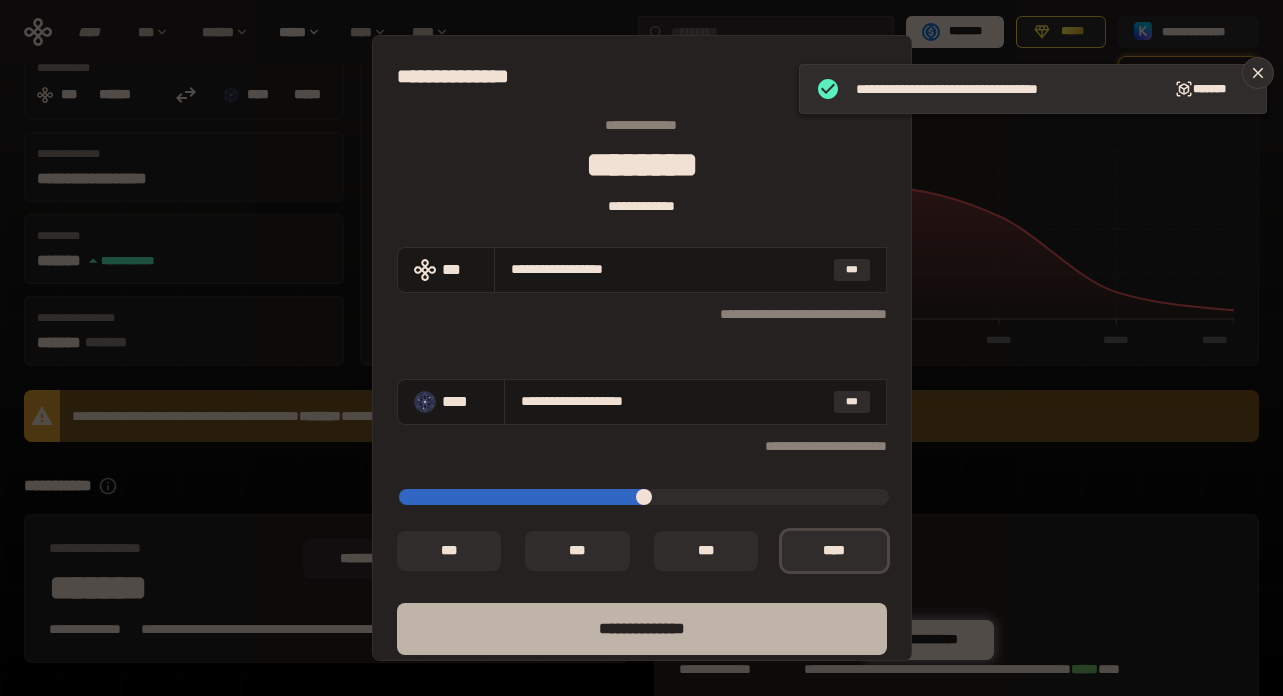type on "**********" 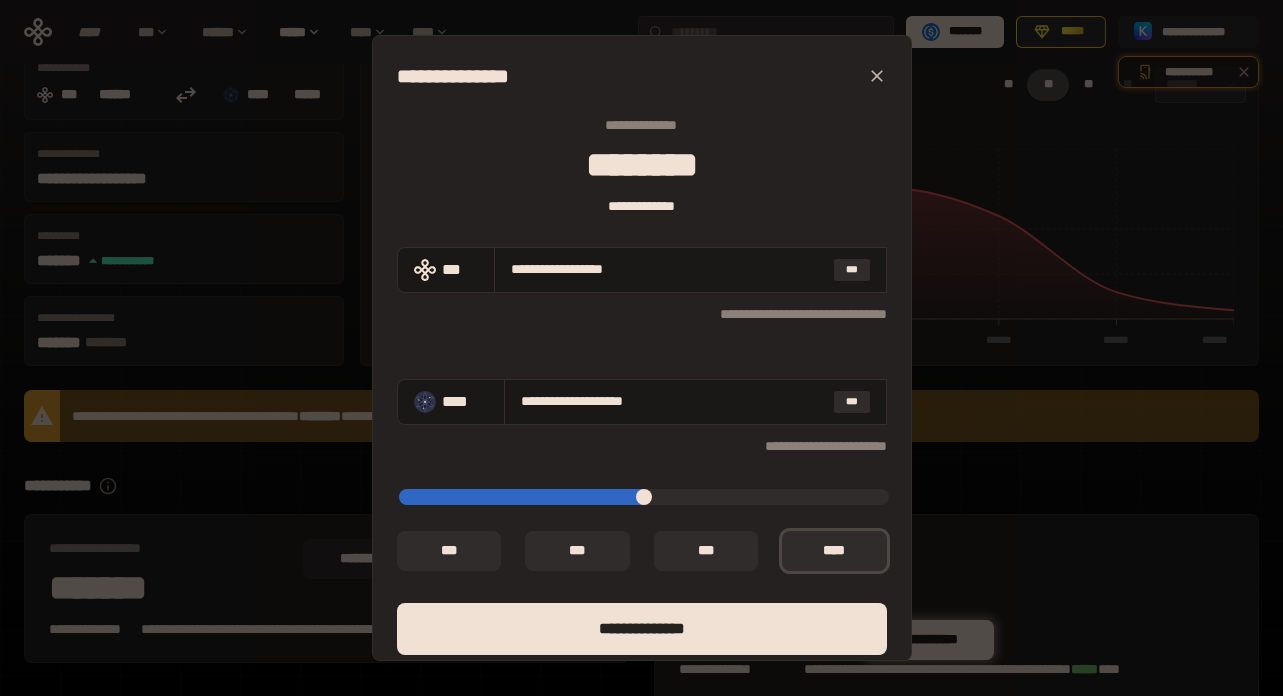 click on "[NAME] [LAST_NAME] [STREET_ADDRESS] [CITY] [STATE] [ZIP_CODE] [COUNTRY] [PHONE_NUMBER] [EMAIL_ADDRESS] [WEBSITE] [COMPANY_NAME] [JOB_TITLE] [COMPANY_NAME] [COMPANY_NAME] [COMPANY_NAME] [COMPANY_NAME] [COMPANY_NAME] [COMPANY_NAME]" at bounding box center (641, 348) 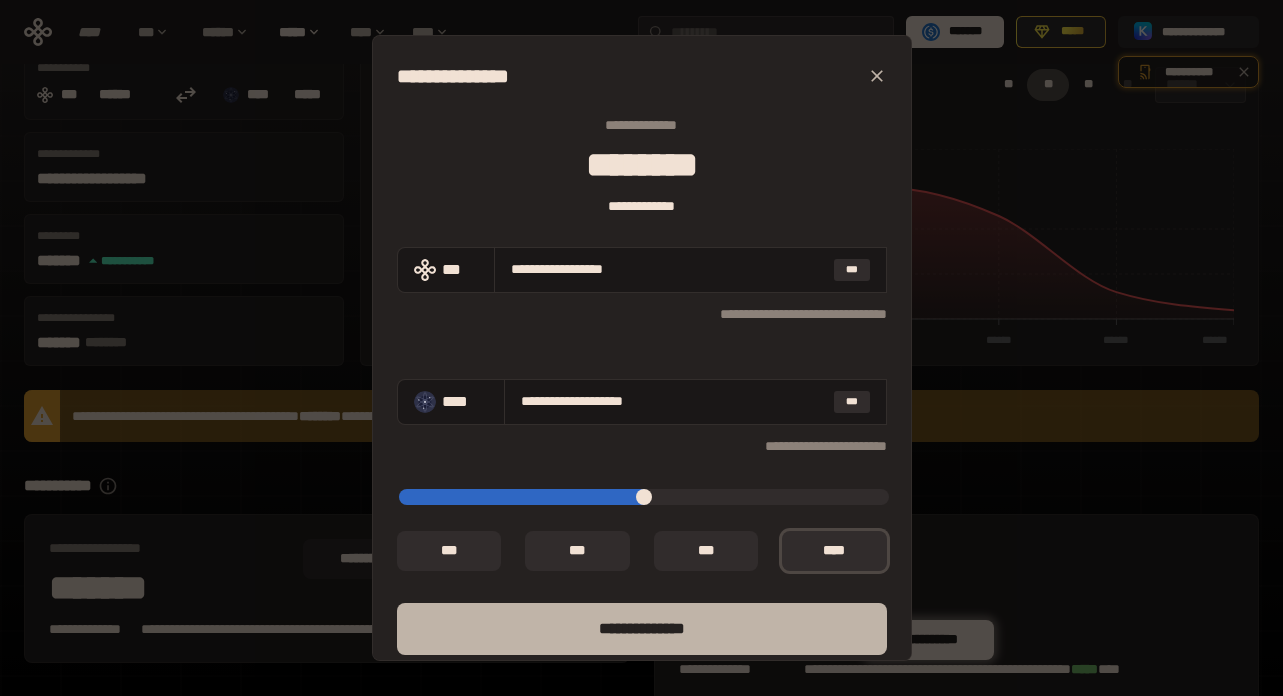 click on "**** *********" at bounding box center (642, 629) 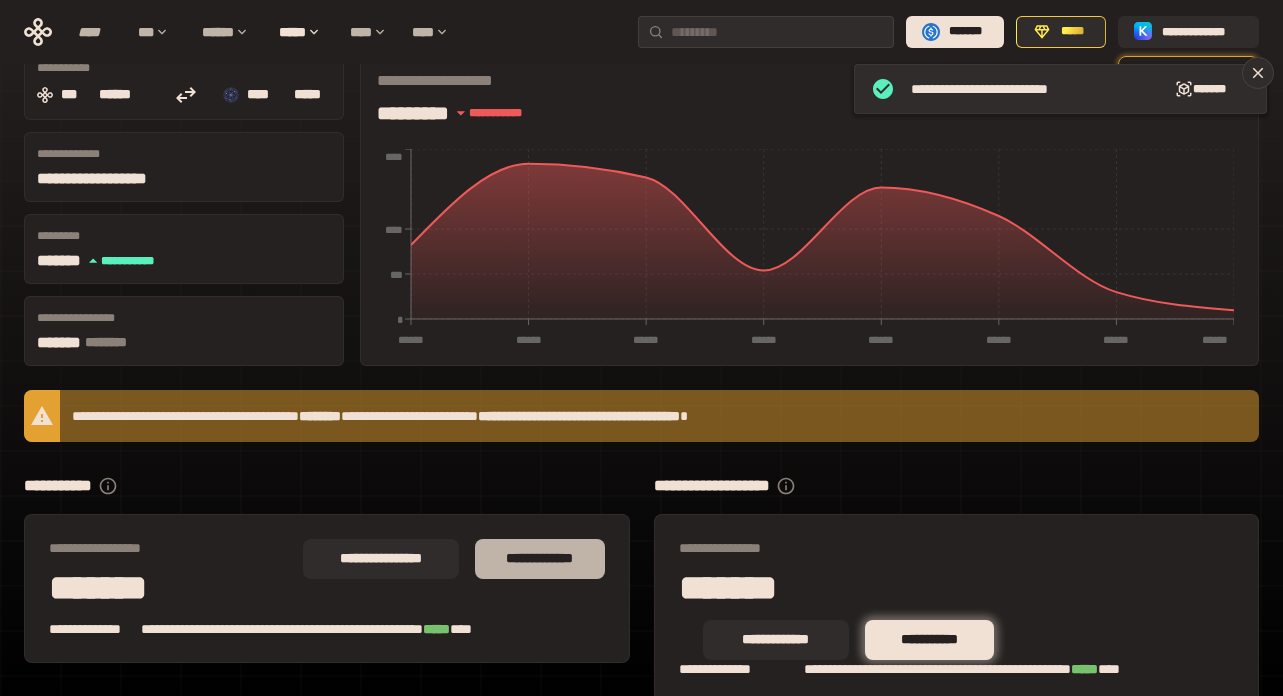 click on "**********" at bounding box center [539, 559] 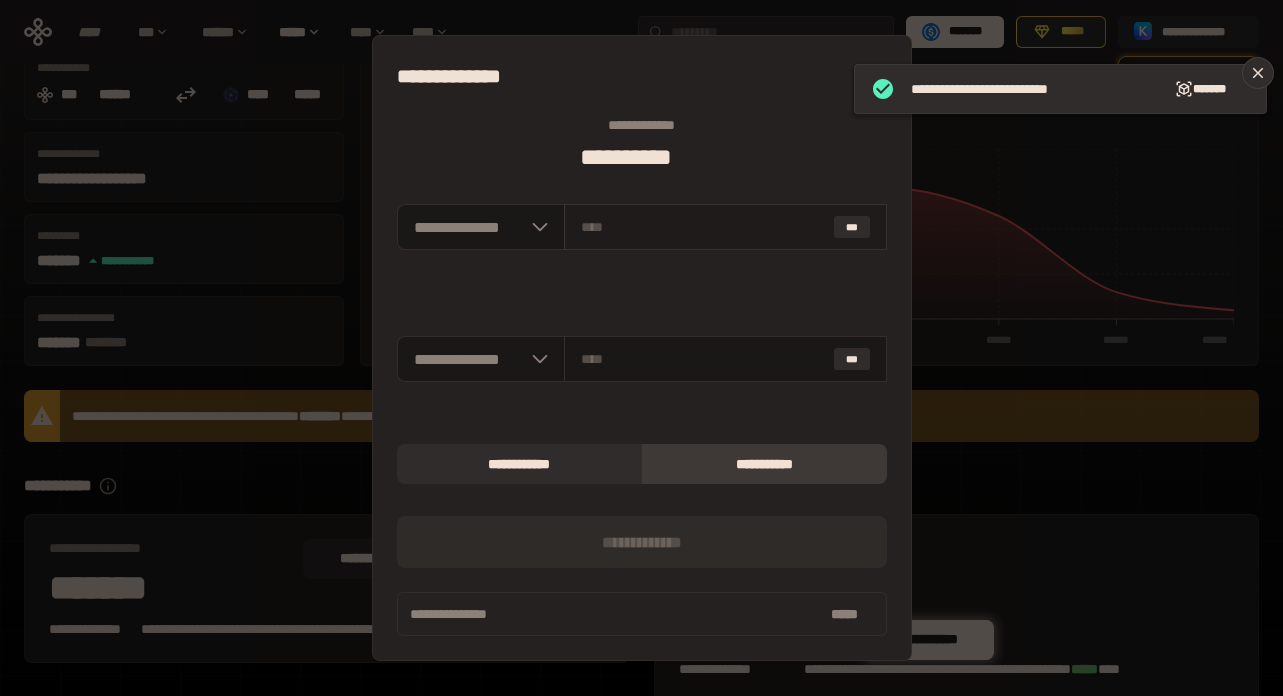 click at bounding box center [703, 227] 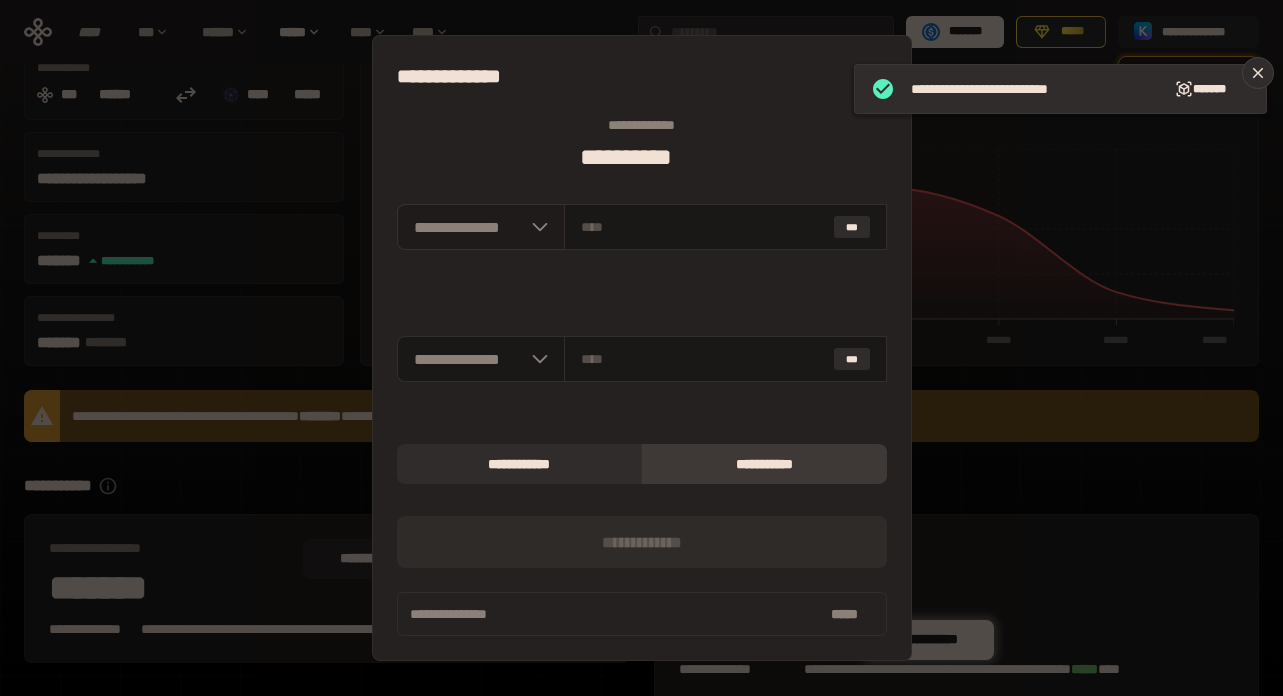 click on "**********" at bounding box center [481, 227] 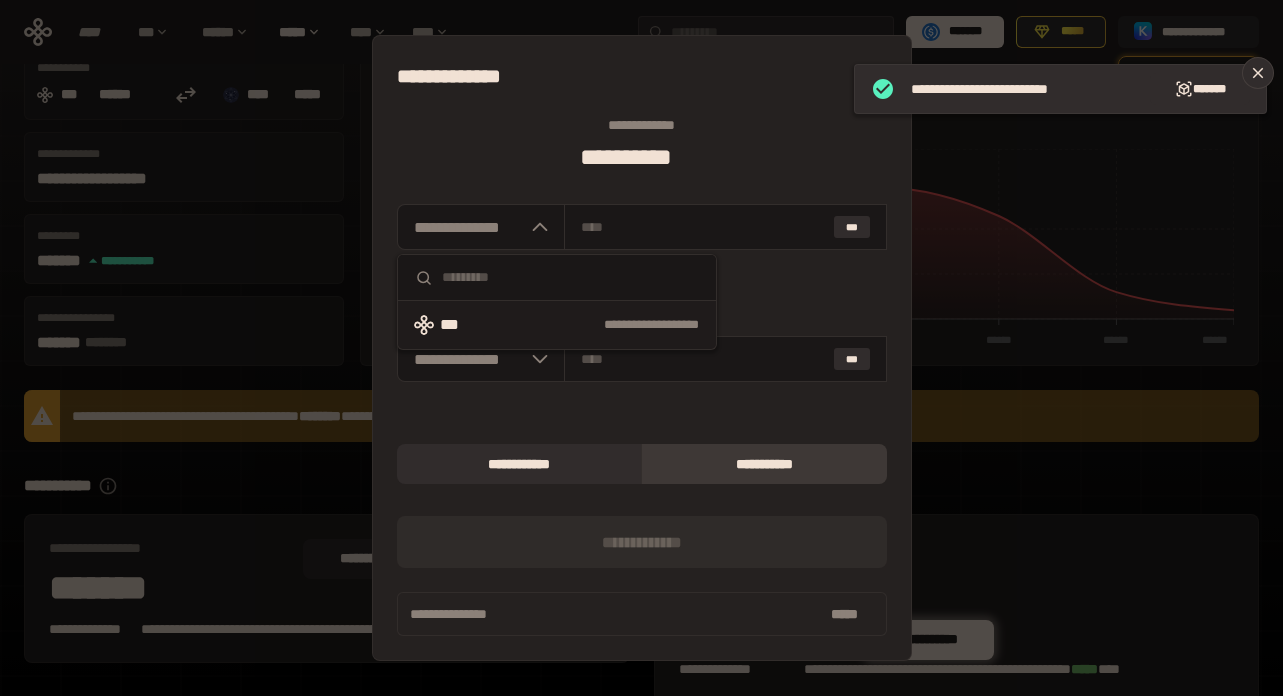 click on "**********" at bounding box center [599, 325] 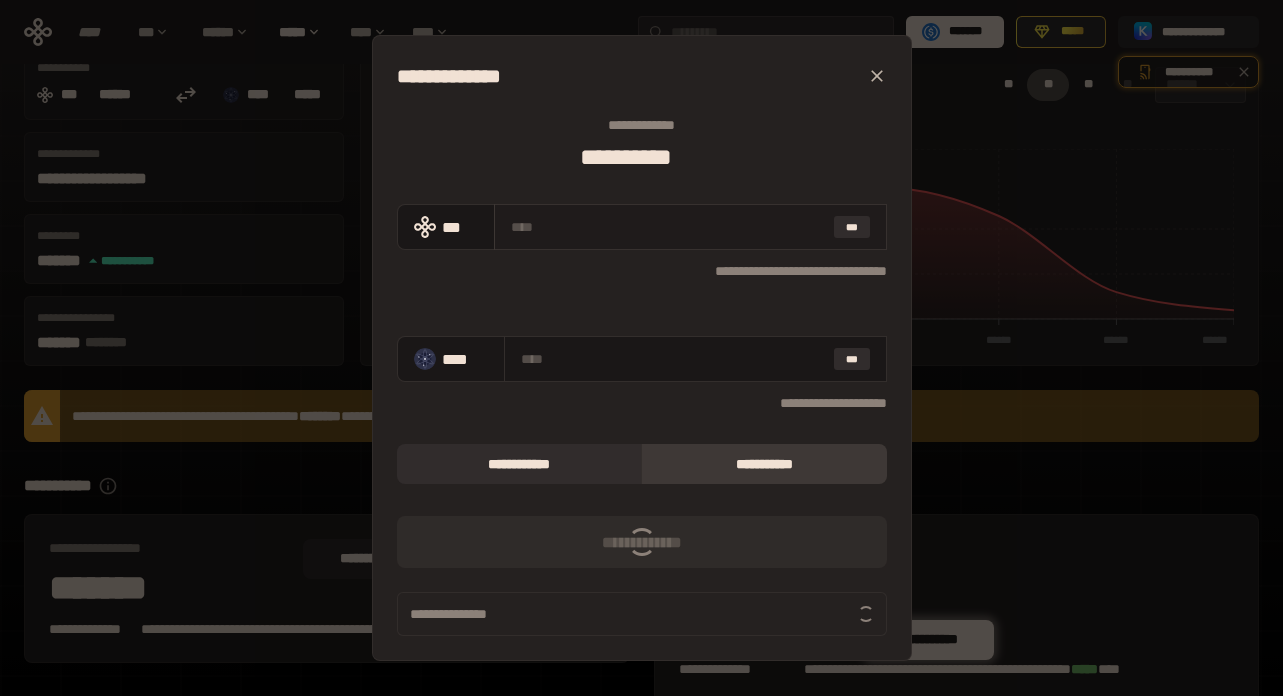 click on "***" at bounding box center [690, 227] 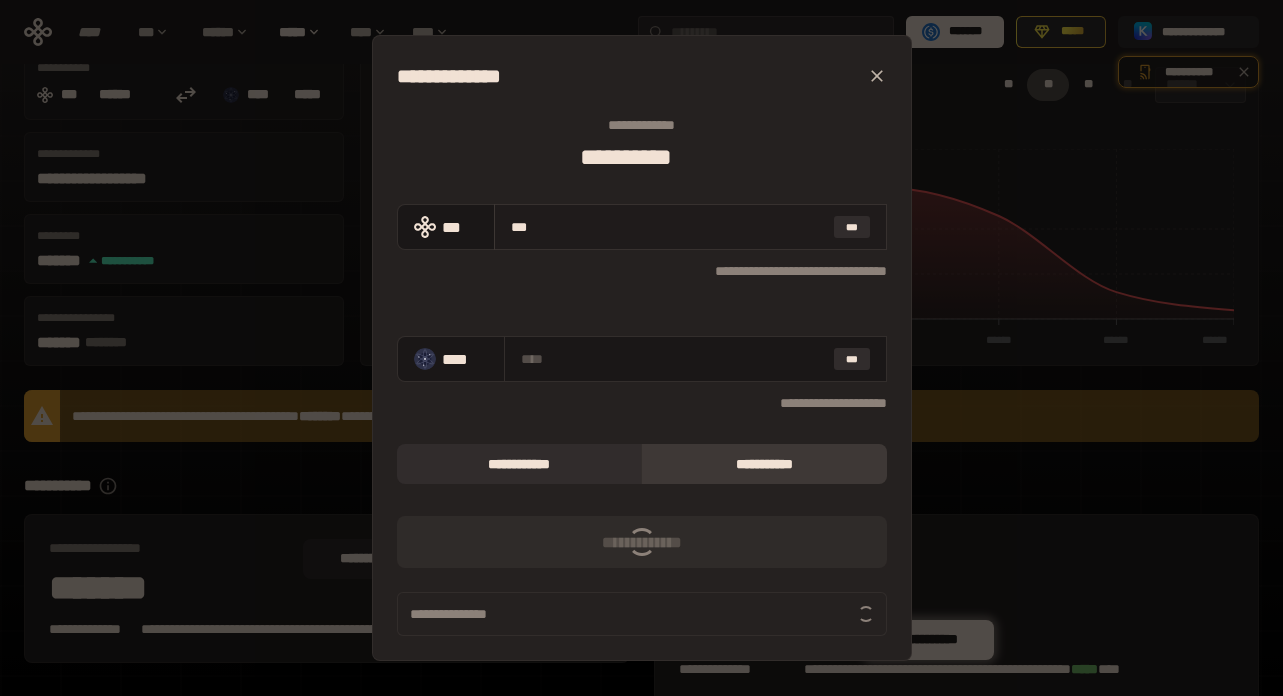 type on "****" 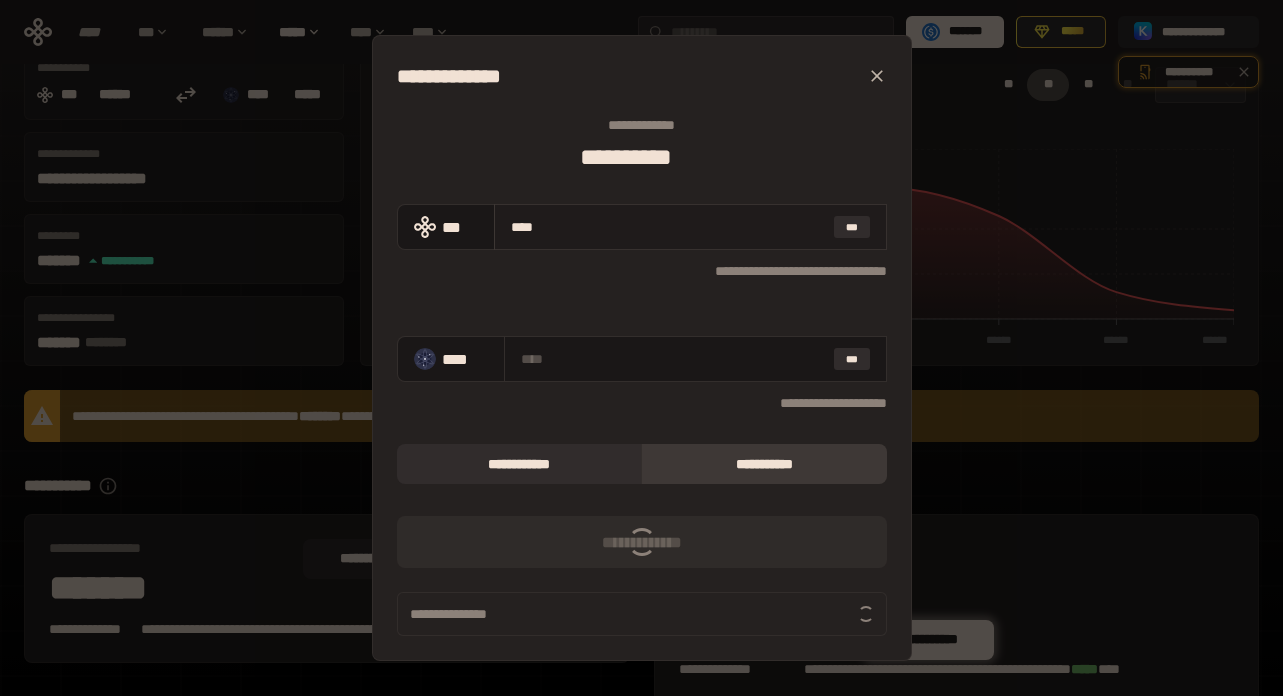 type on "**********" 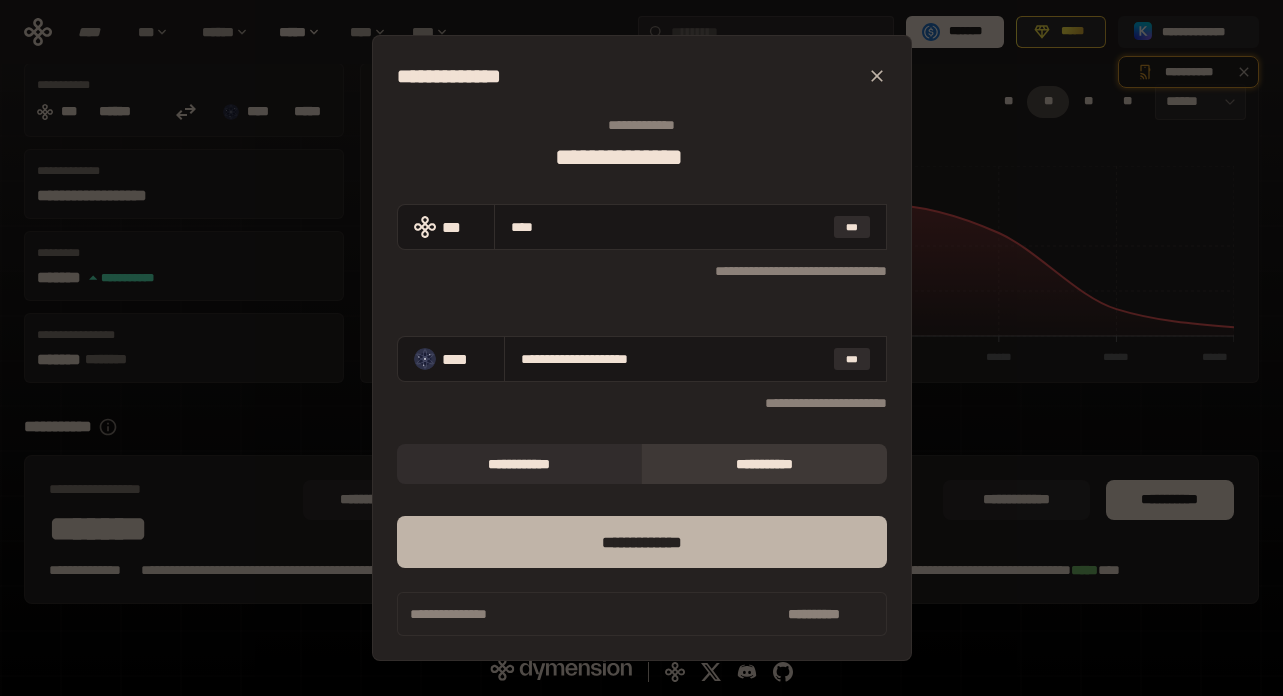 type on "****" 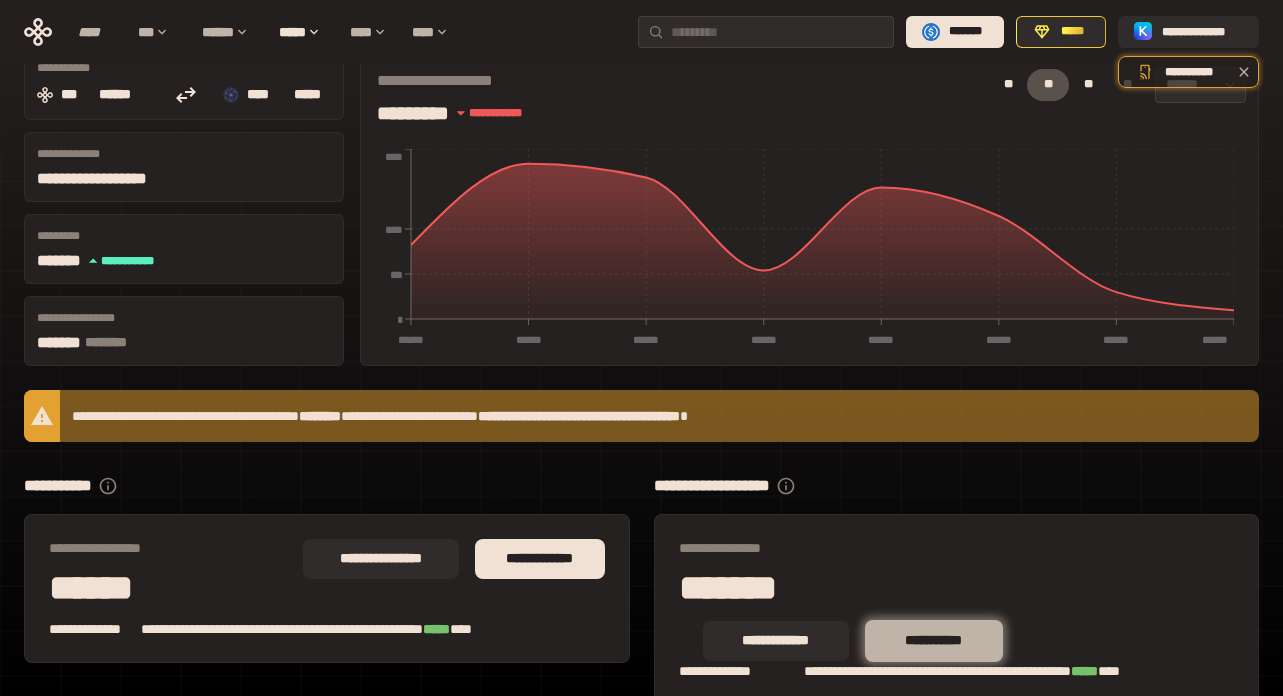 click on "**********" at bounding box center [934, 641] 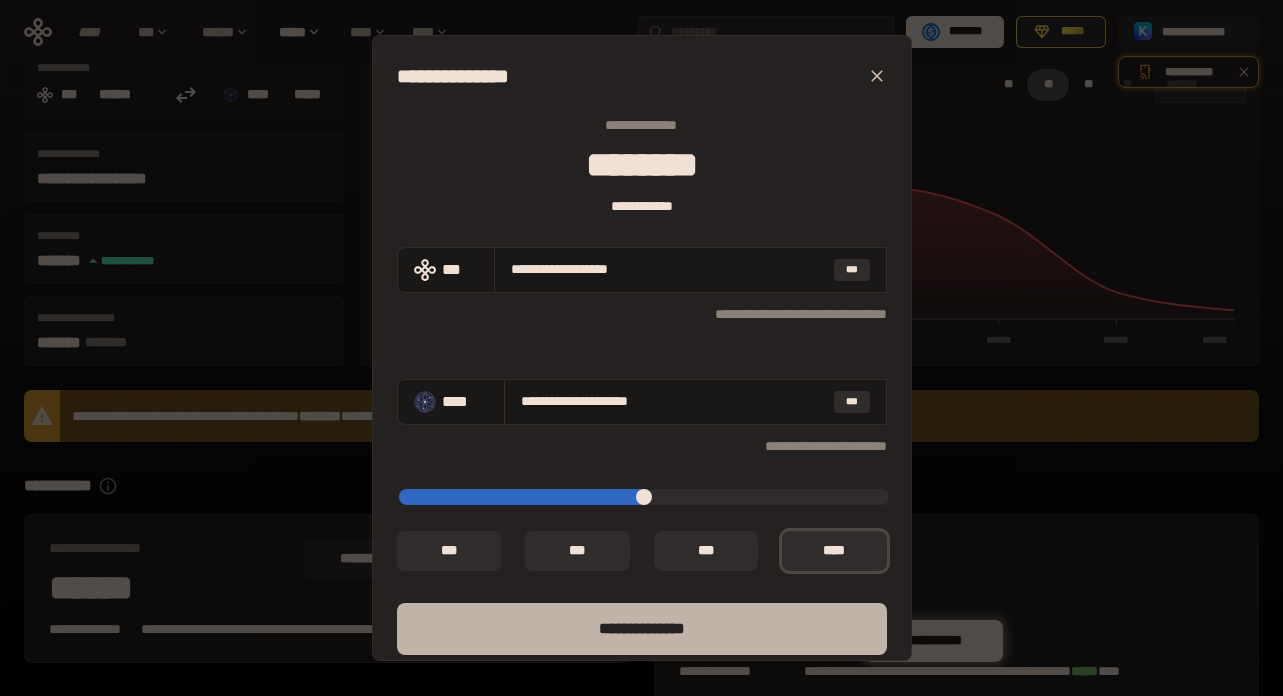 click on "**** *********" at bounding box center [642, 629] 